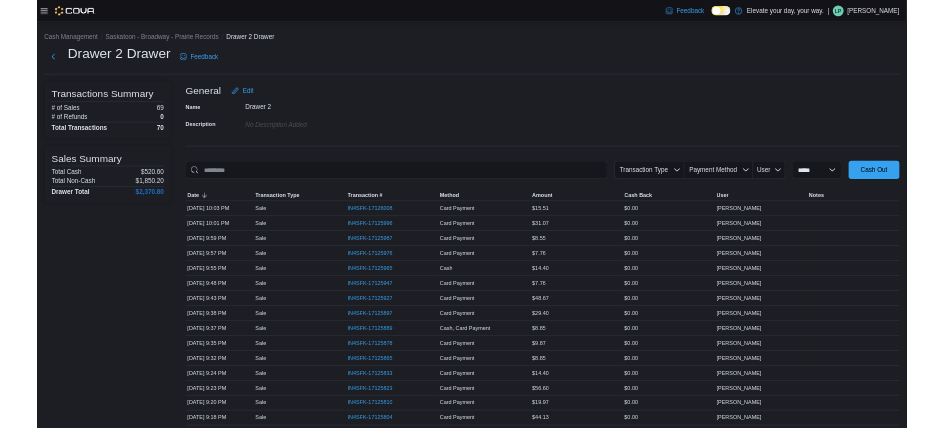 scroll, scrollTop: 0, scrollLeft: 0, axis: both 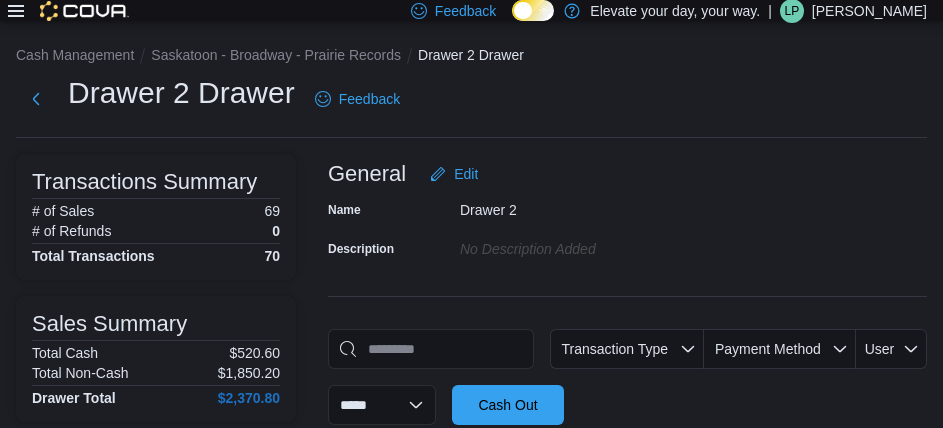 click on "Name Drawer 2 Description No Description added" at bounding box center [627, 229] 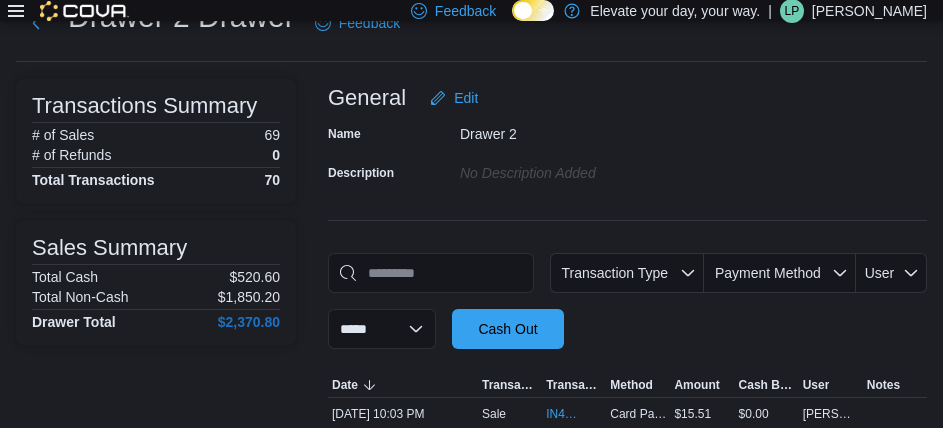 scroll, scrollTop: 50, scrollLeft: 0, axis: vertical 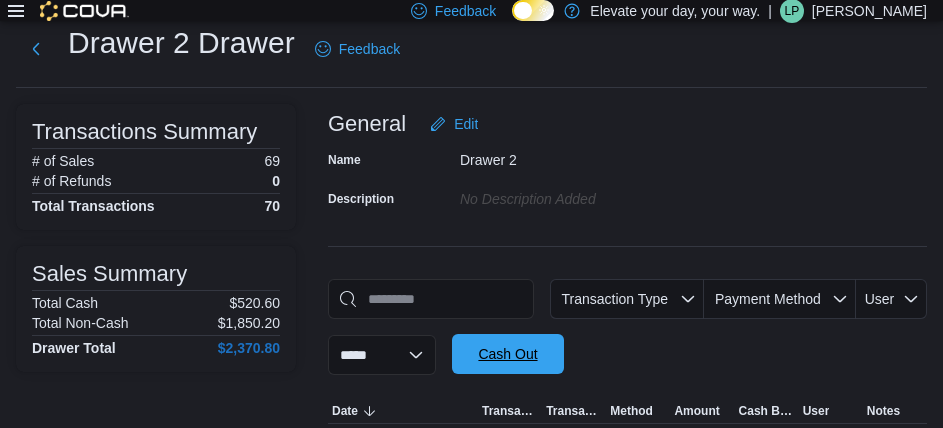 click on "Cash Out" at bounding box center [507, 354] 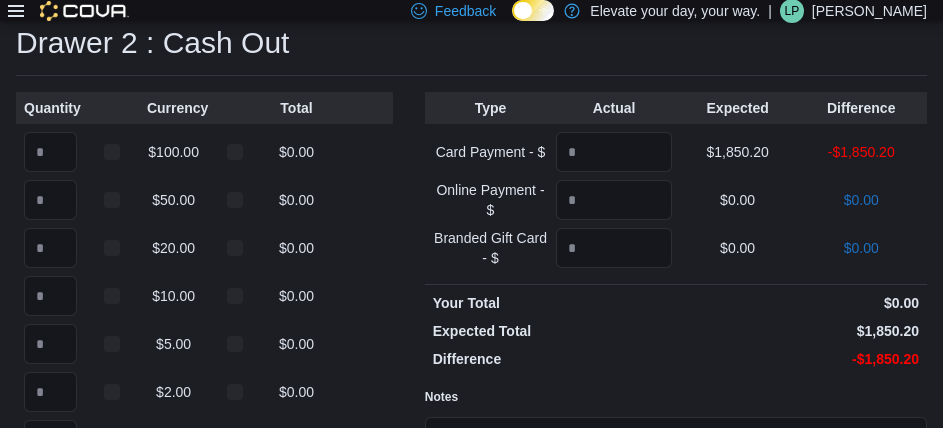 scroll, scrollTop: 0, scrollLeft: 0, axis: both 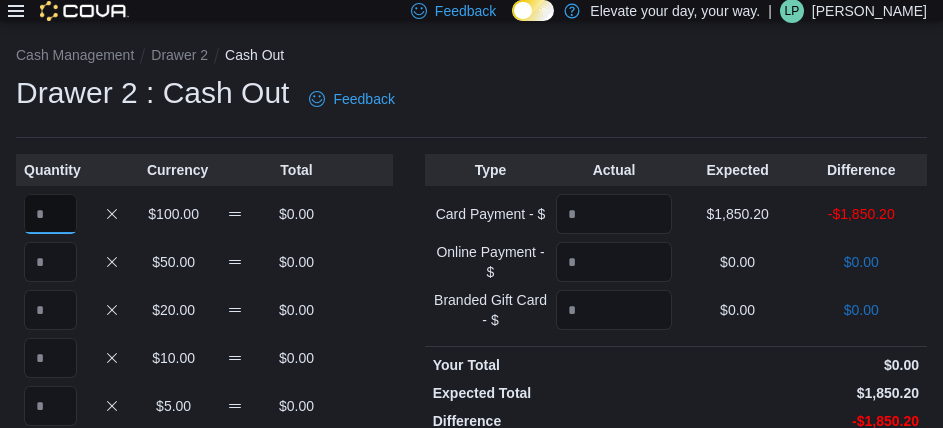 click at bounding box center [50, 214] 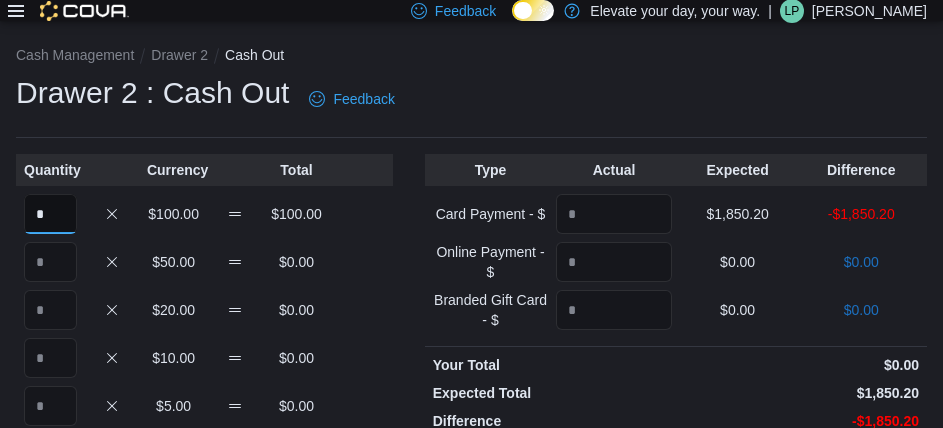 type on "*" 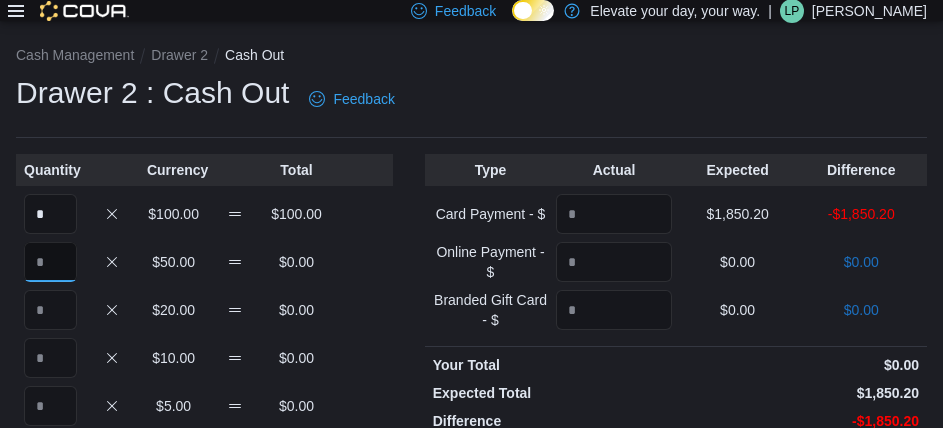 click at bounding box center [50, 262] 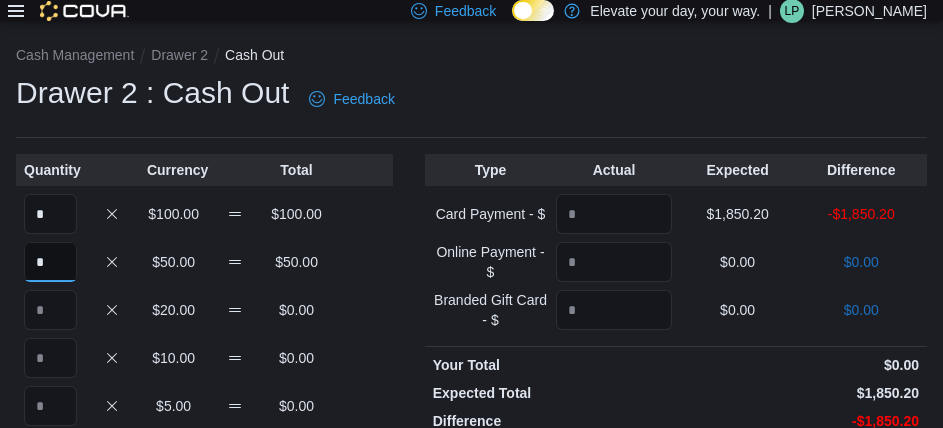 type on "*" 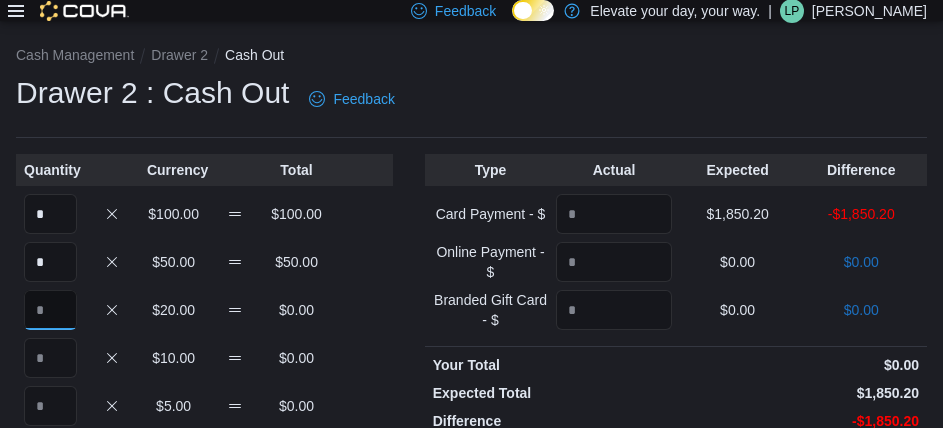 click at bounding box center (50, 310) 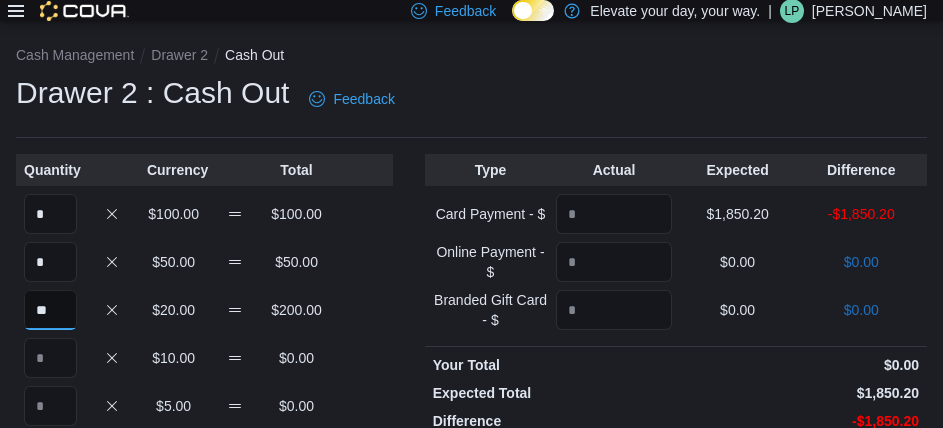 type on "**" 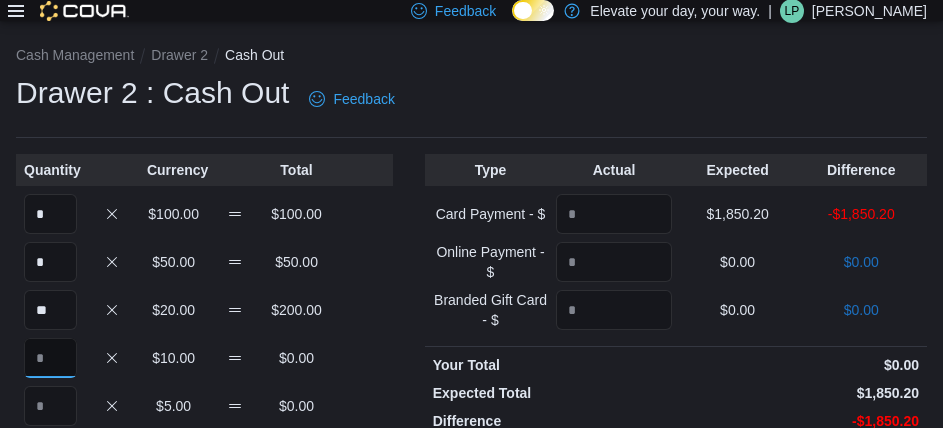 click at bounding box center [50, 358] 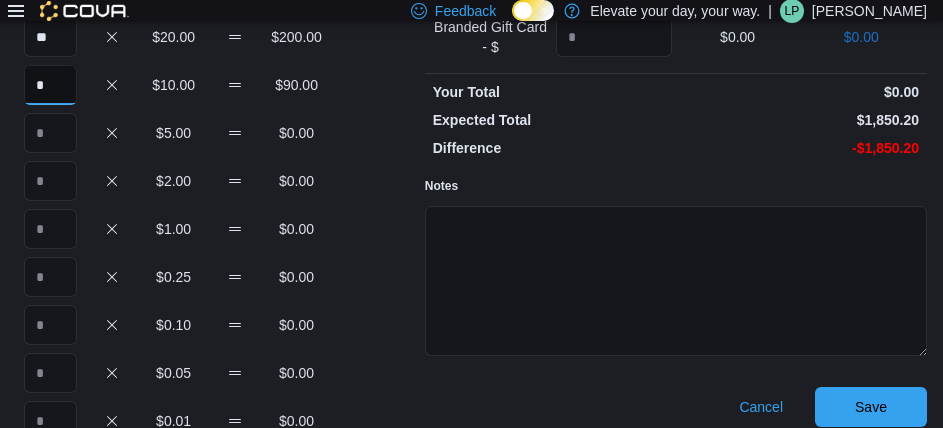 scroll, scrollTop: 300, scrollLeft: 0, axis: vertical 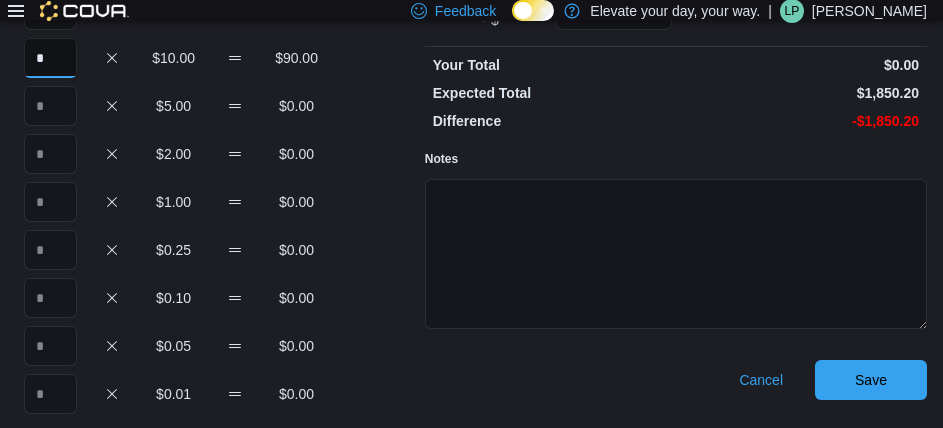type on "*" 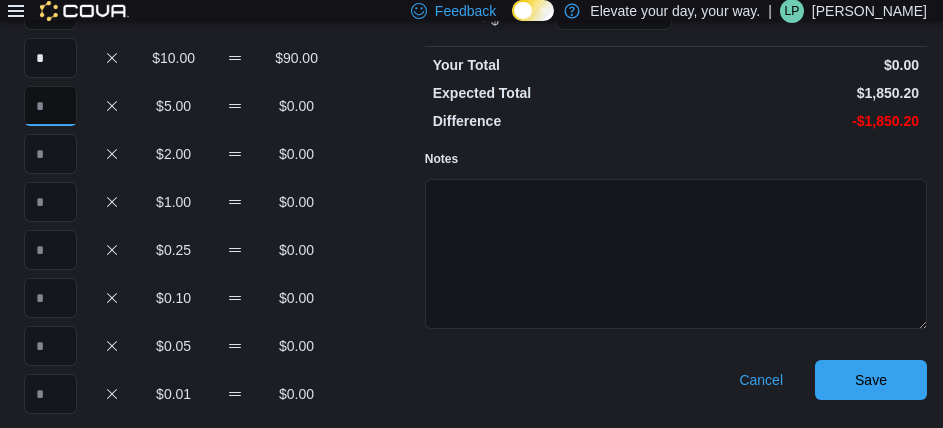 click at bounding box center [50, 106] 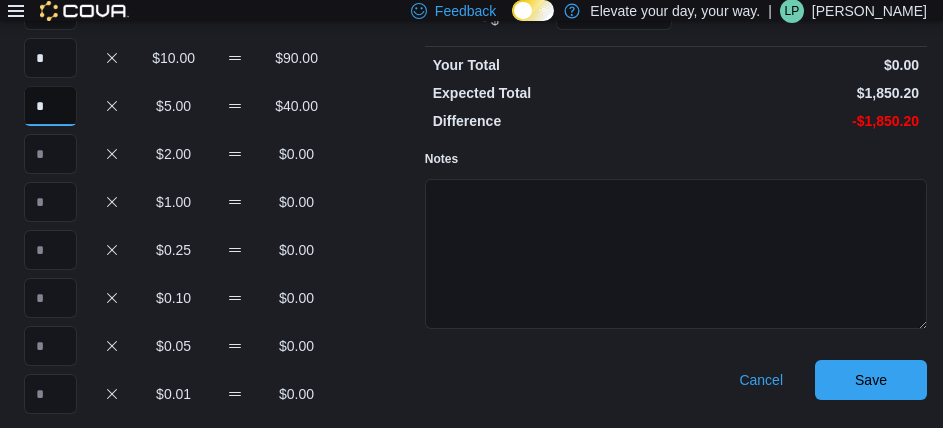 type on "*" 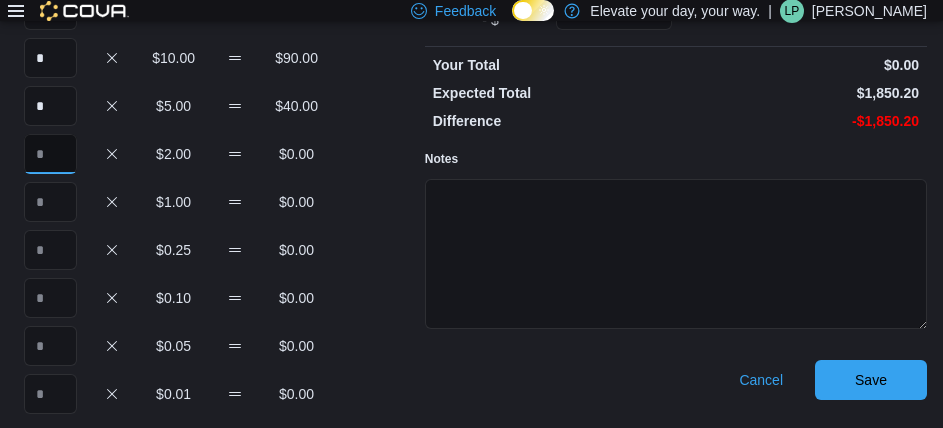 click at bounding box center [50, 154] 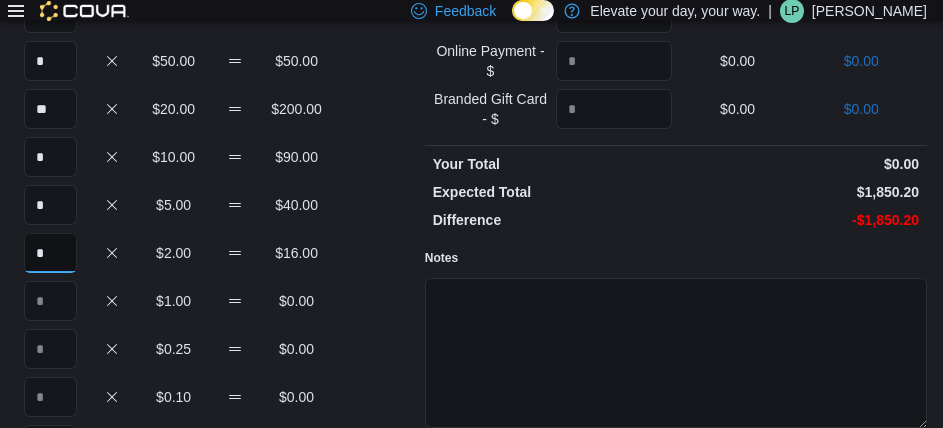 scroll, scrollTop: 200, scrollLeft: 0, axis: vertical 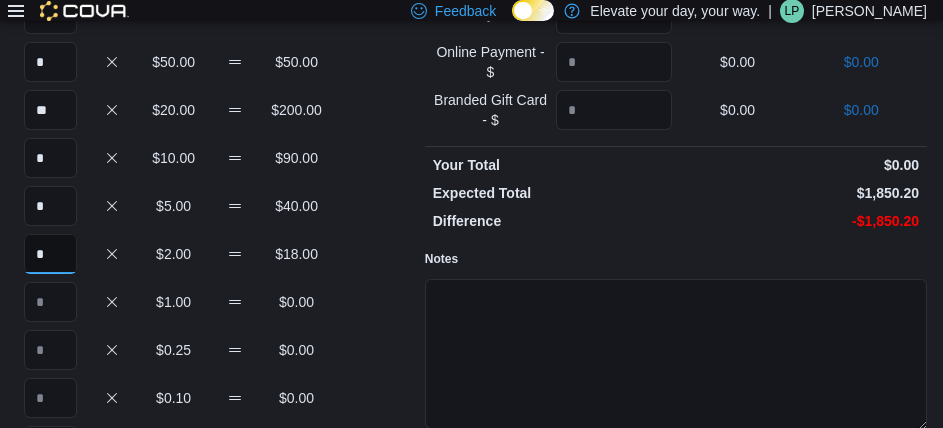 type on "*" 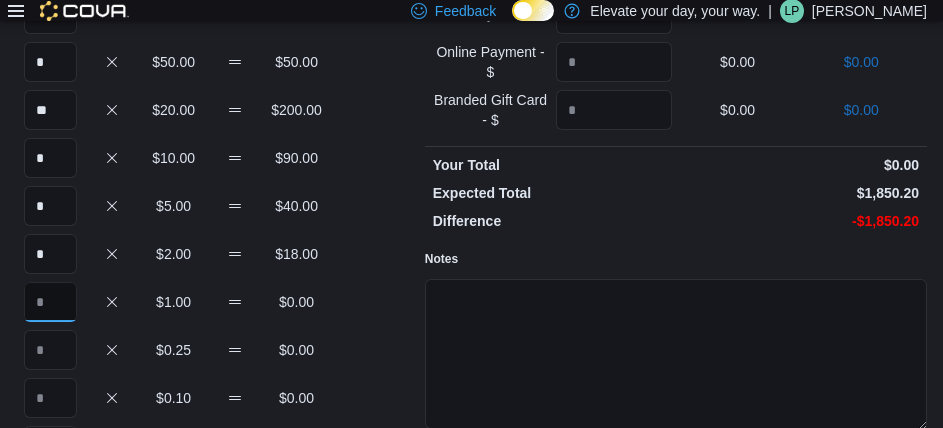 click at bounding box center (50, 302) 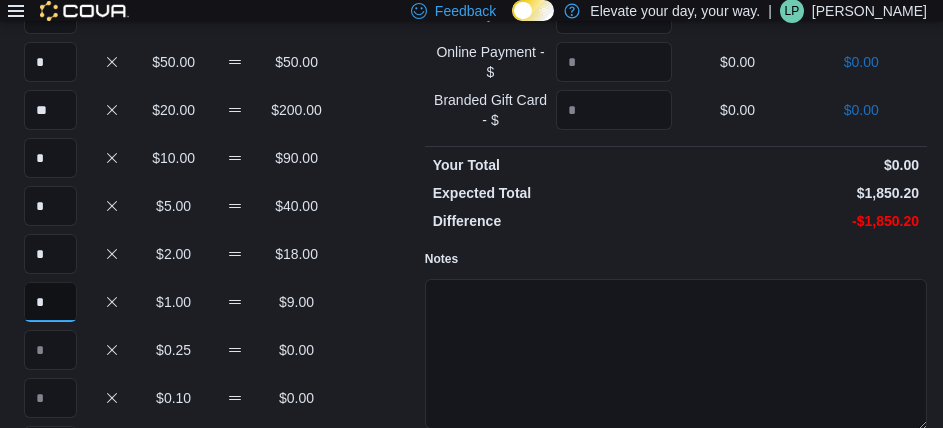 type on "*" 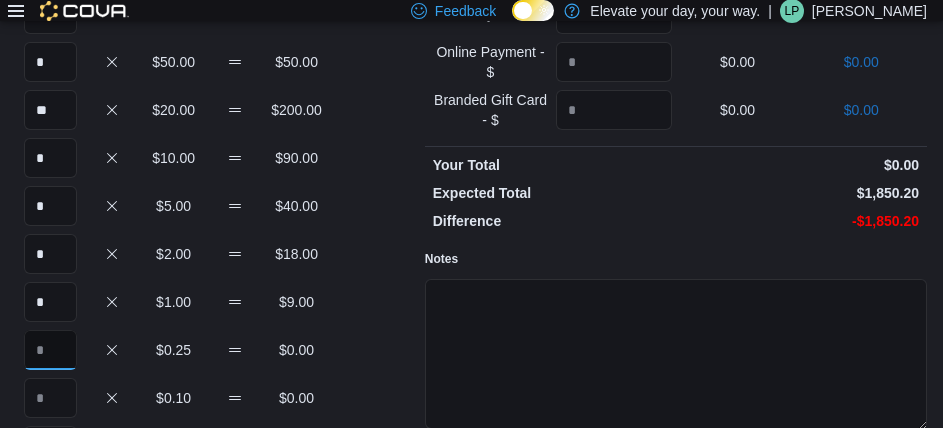 click at bounding box center [50, 350] 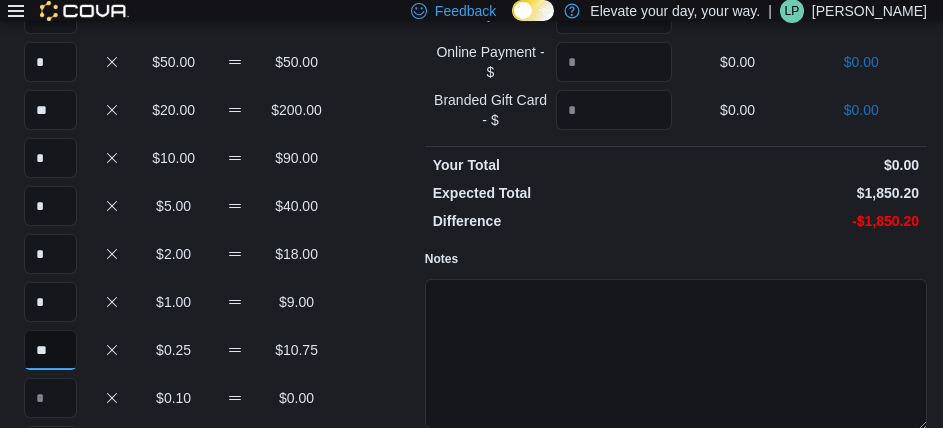 type on "**" 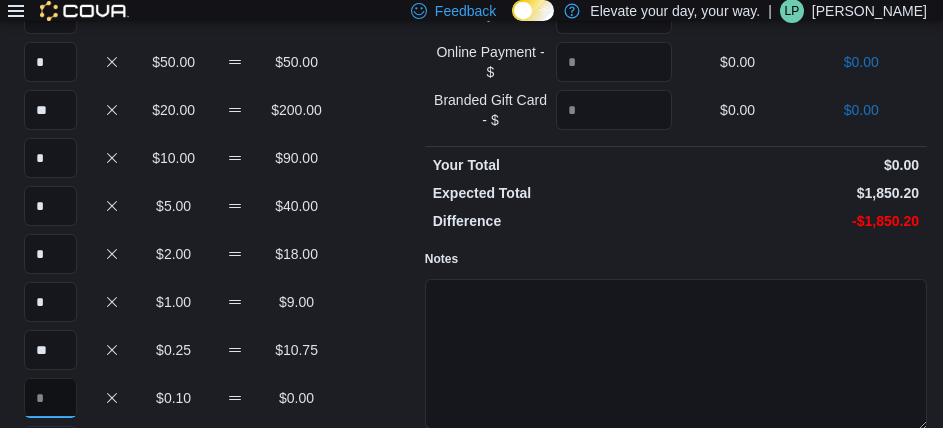 click at bounding box center (50, 398) 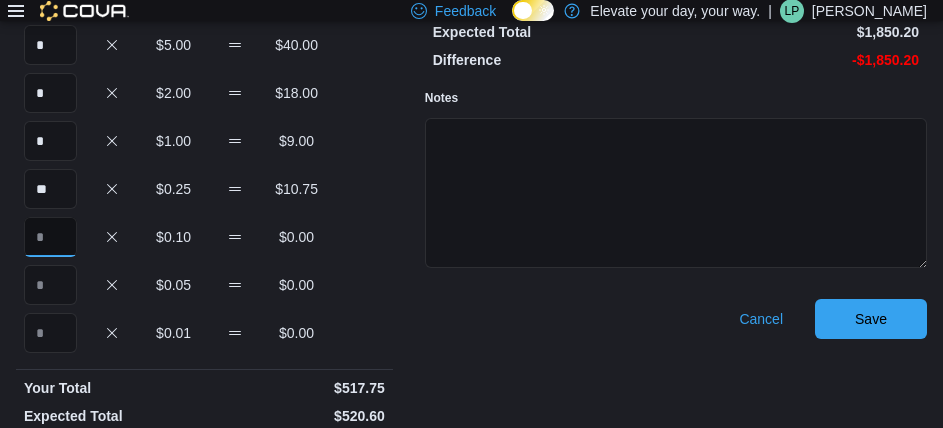 scroll, scrollTop: 375, scrollLeft: 0, axis: vertical 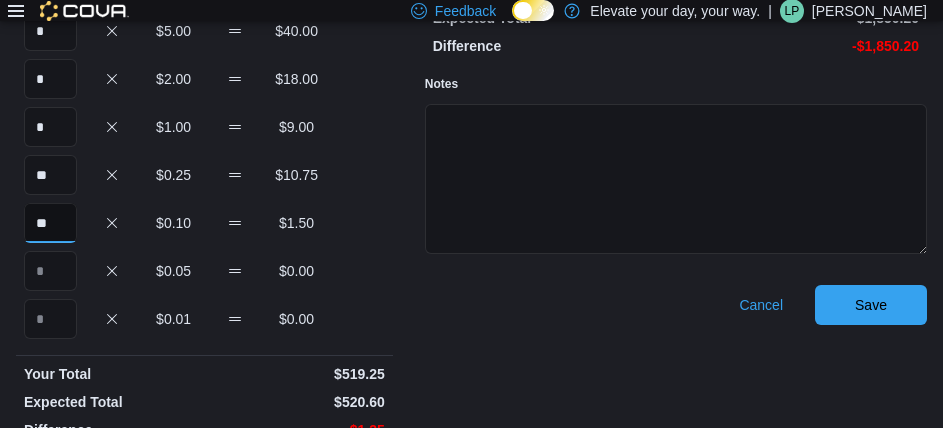 type on "**" 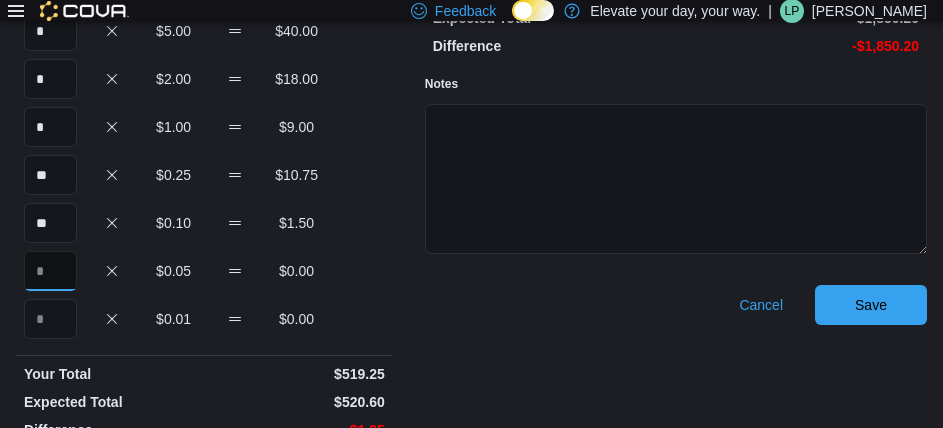 click at bounding box center (50, 271) 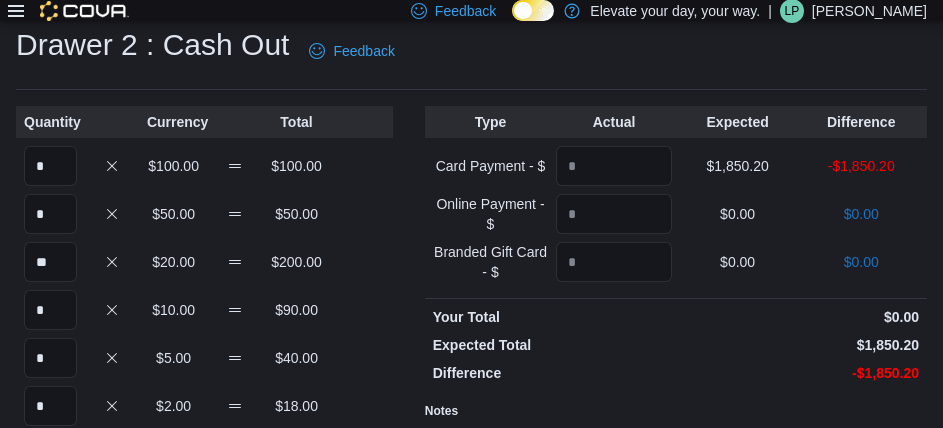 scroll, scrollTop: 50, scrollLeft: 0, axis: vertical 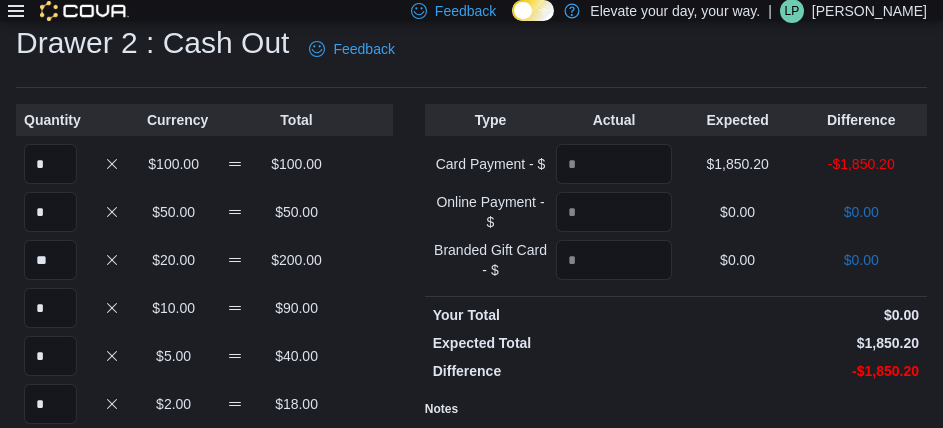 type on "*" 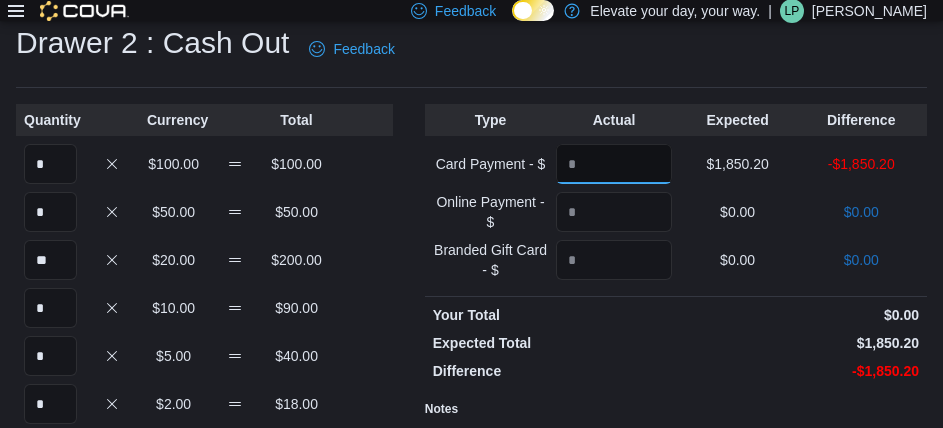 click at bounding box center (614, 164) 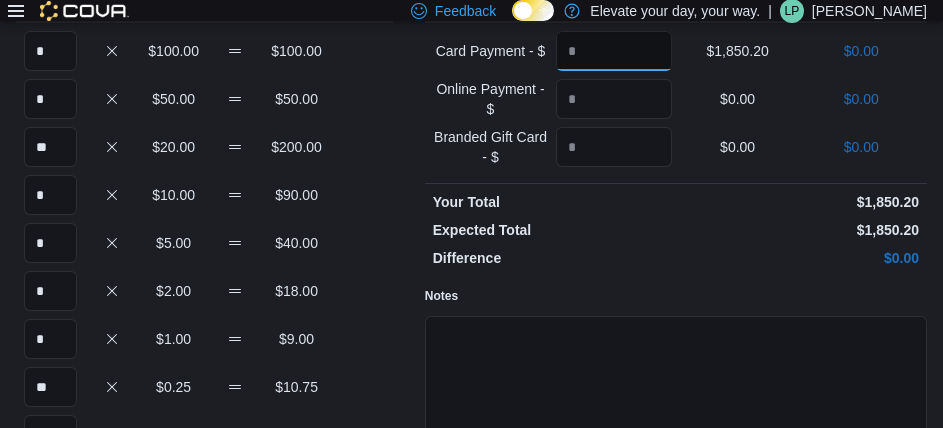scroll, scrollTop: 411, scrollLeft: 0, axis: vertical 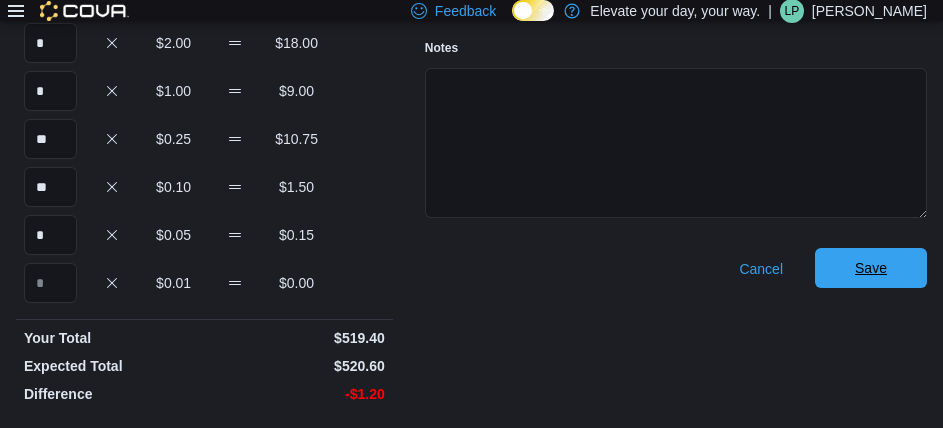 type on "*******" 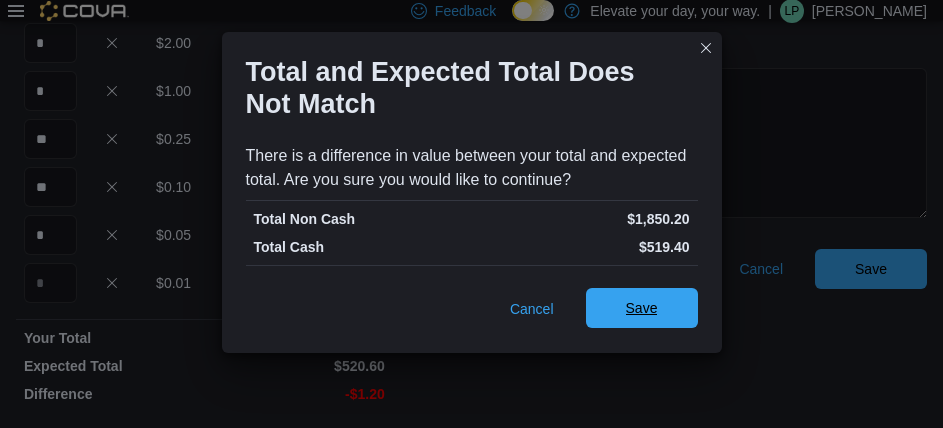 click on "Save" at bounding box center [642, 308] 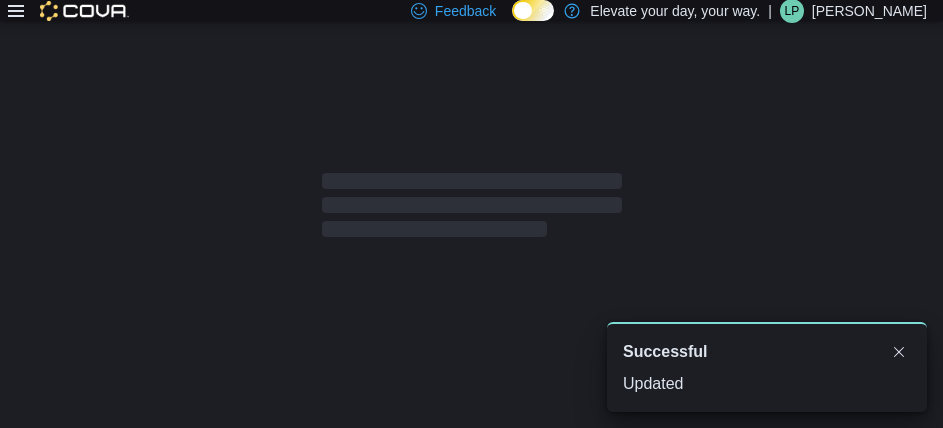 scroll, scrollTop: 32, scrollLeft: 0, axis: vertical 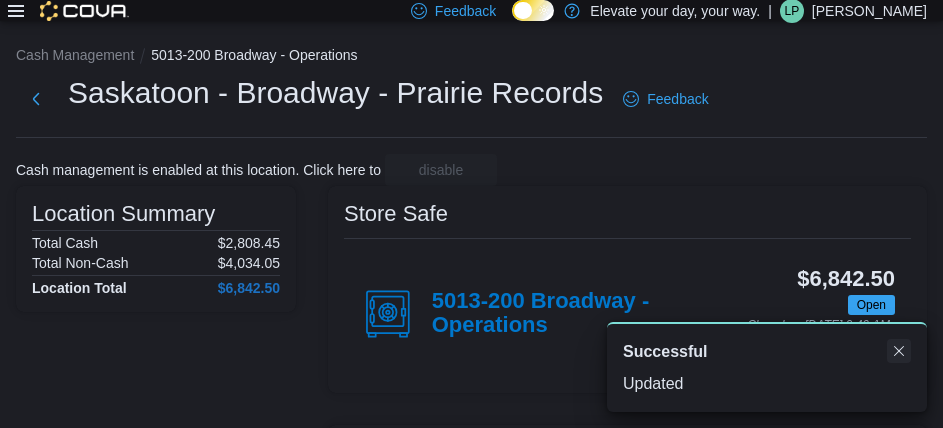 click at bounding box center (899, 351) 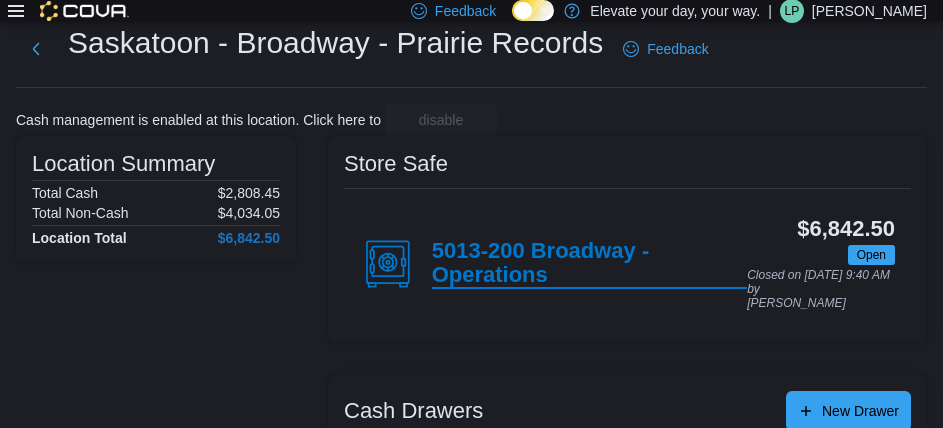 click on "5013-200 Broadway - Operations" at bounding box center [589, 264] 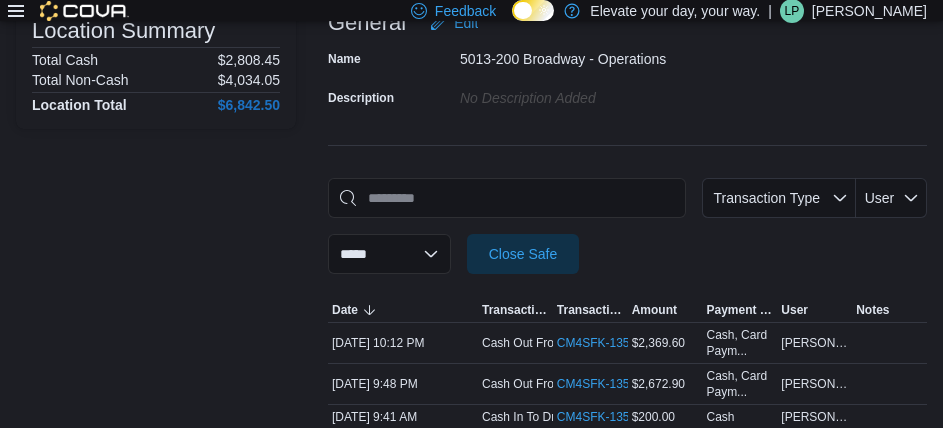 scroll, scrollTop: 175, scrollLeft: 0, axis: vertical 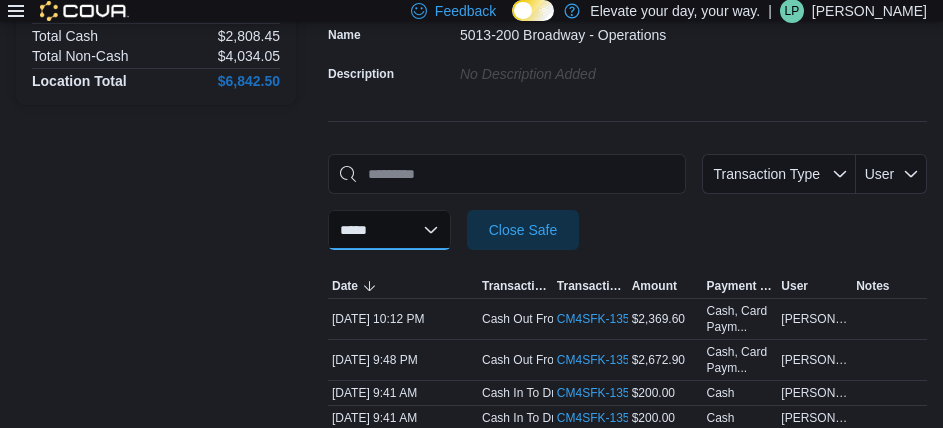 click on "**********" at bounding box center [389, 230] 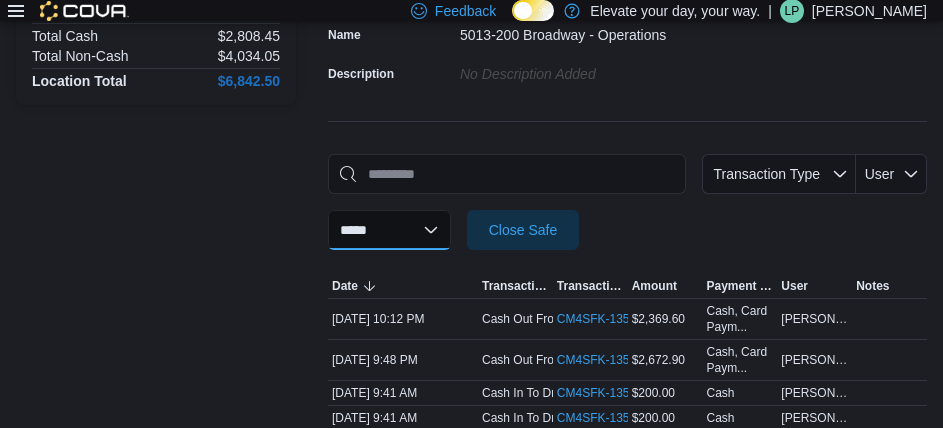select on "**********" 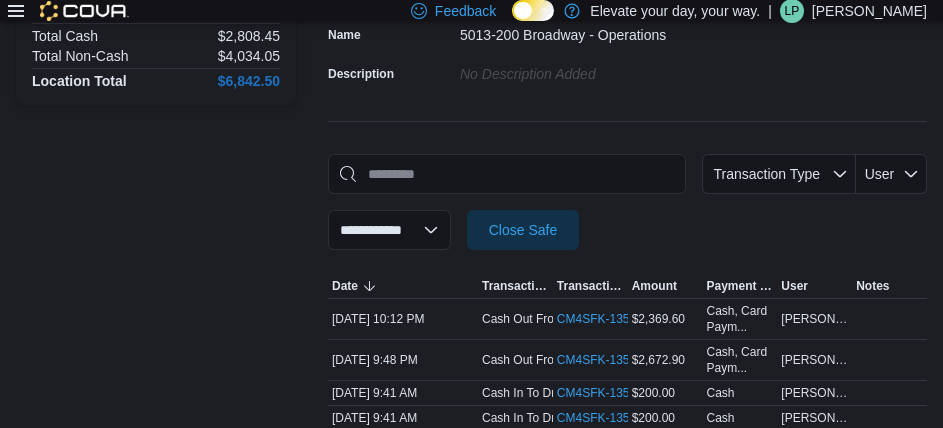 click on "**********" at bounding box center (389, 230) 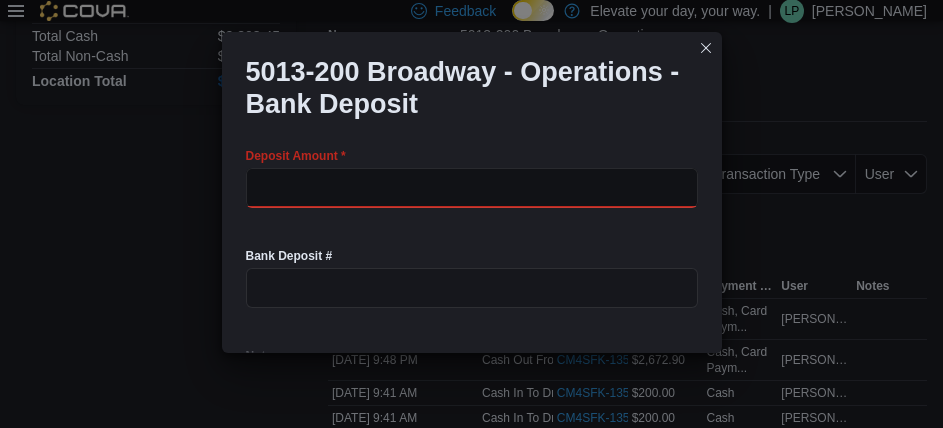 click at bounding box center [472, 188] 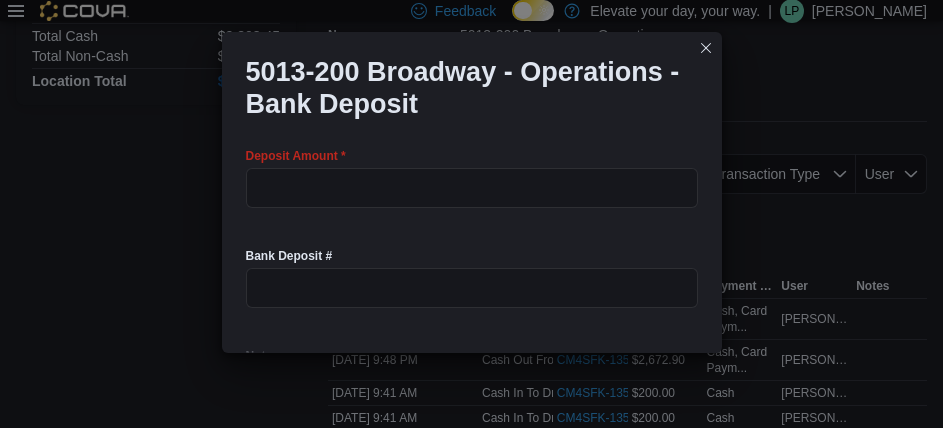 click on "Bank Deposit #" at bounding box center (472, 278) 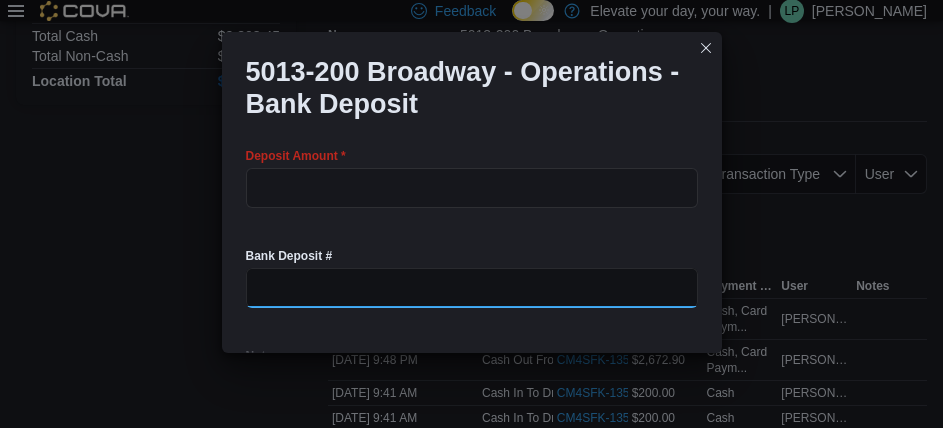click at bounding box center [472, 288] 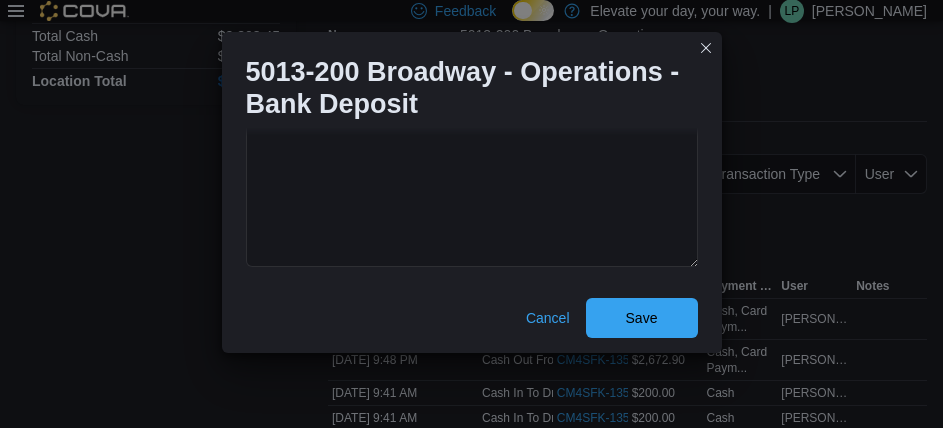 scroll, scrollTop: 268, scrollLeft: 0, axis: vertical 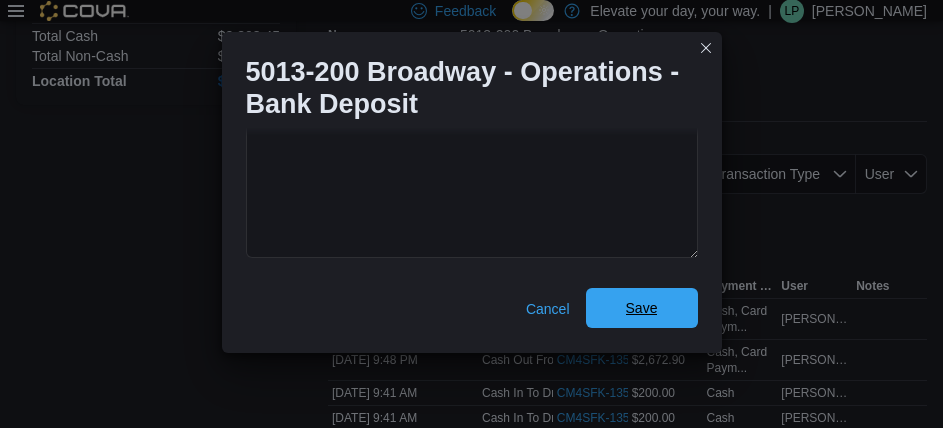 type on "*******" 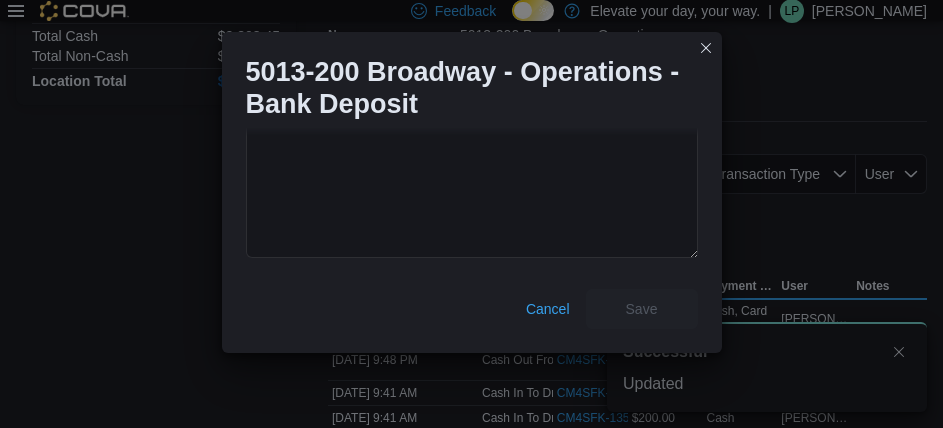 select 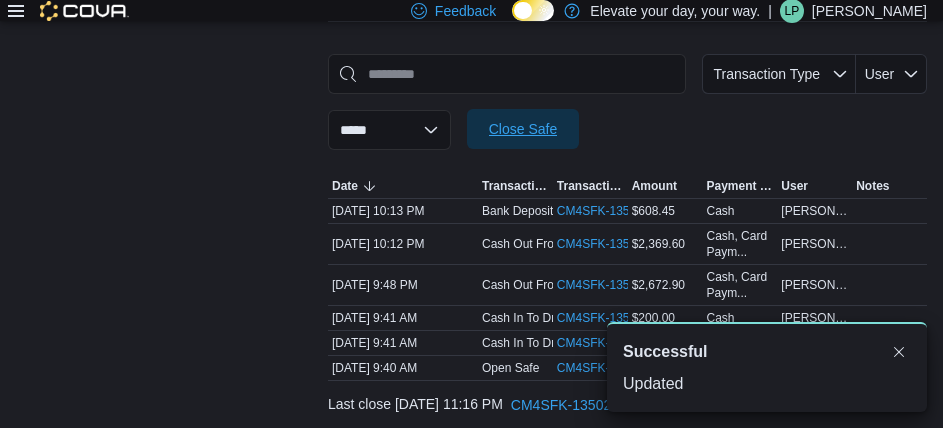 click on "Close Safe" at bounding box center [523, 129] 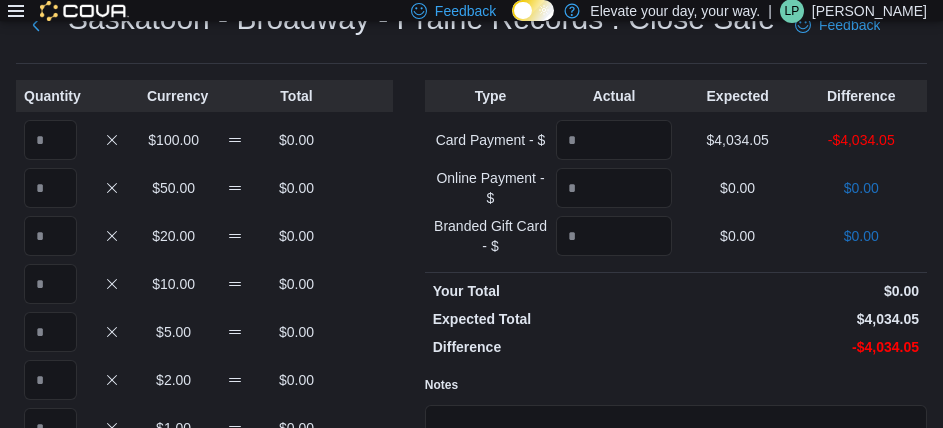 scroll, scrollTop: 75, scrollLeft: 0, axis: vertical 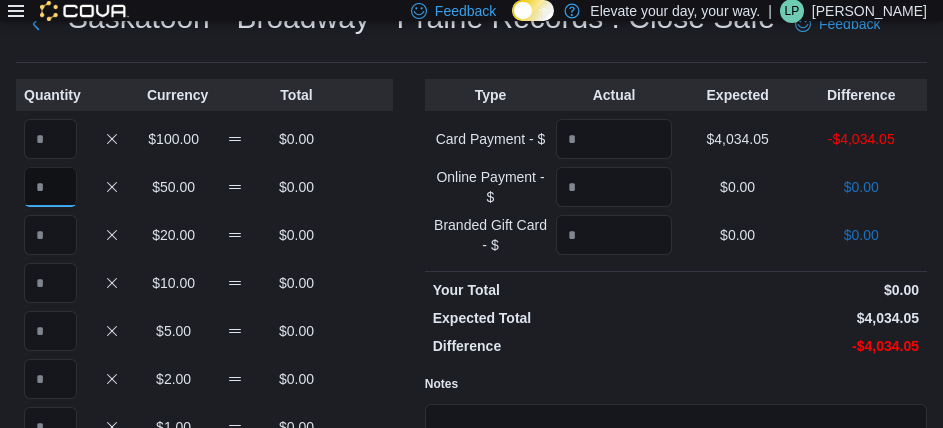 click at bounding box center [50, 187] 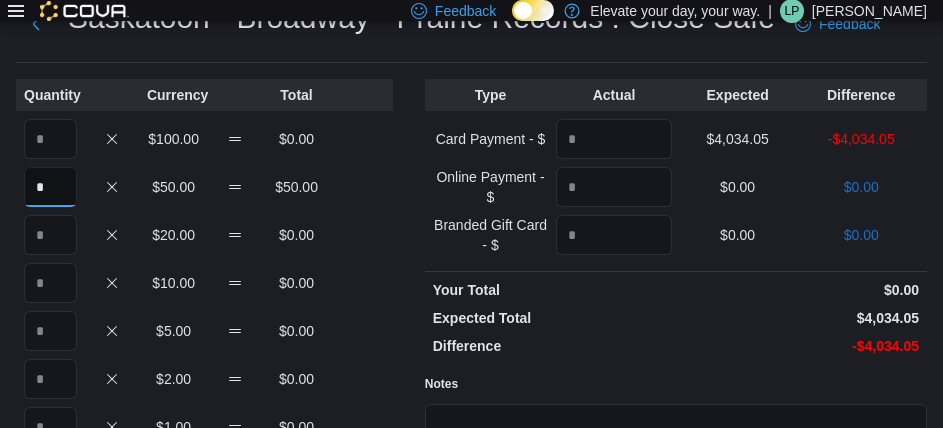type on "*" 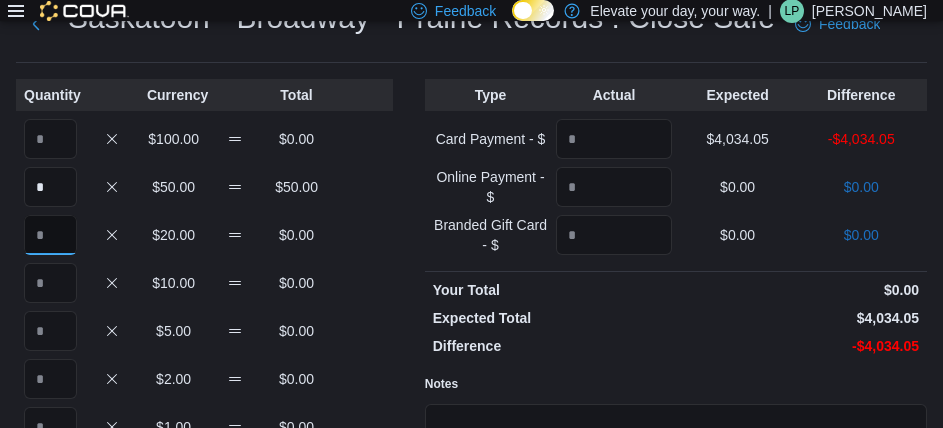 click at bounding box center [50, 235] 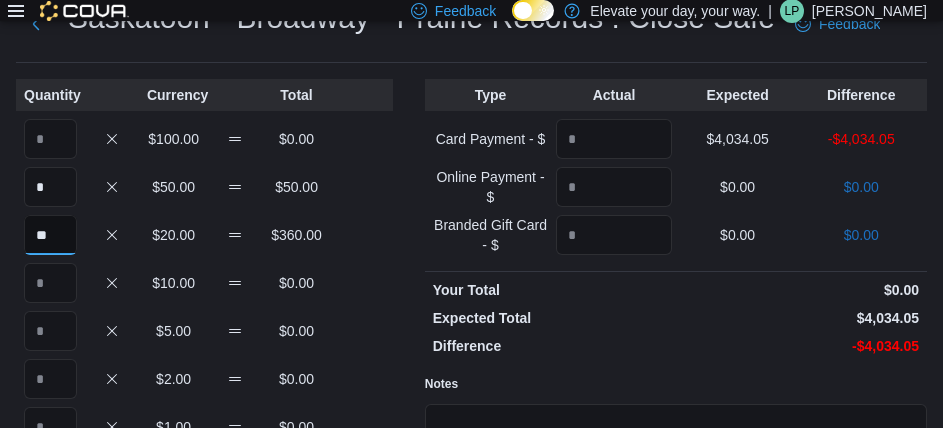 type on "**" 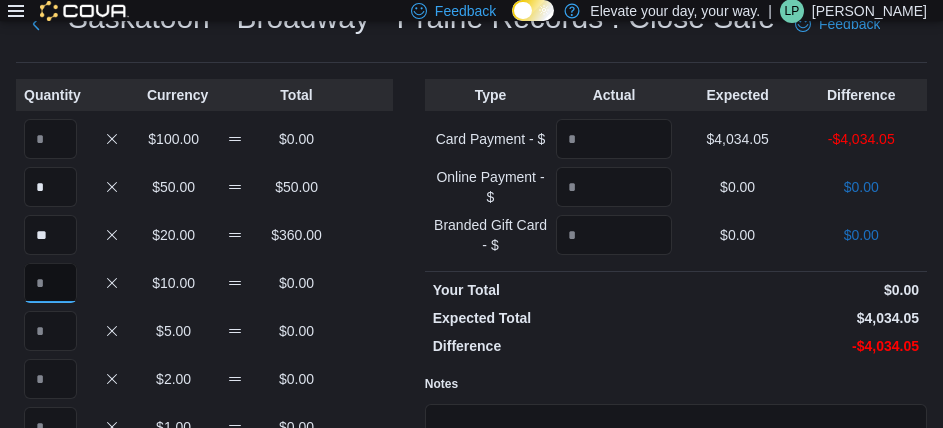 click at bounding box center [50, 283] 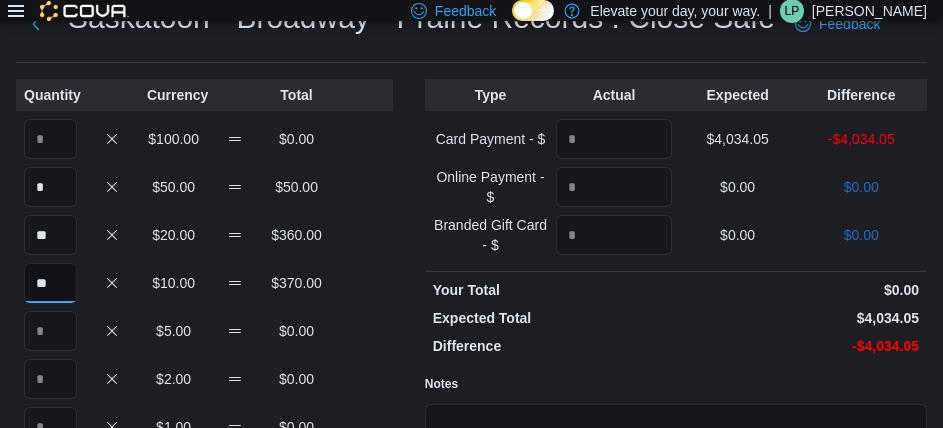 type on "**" 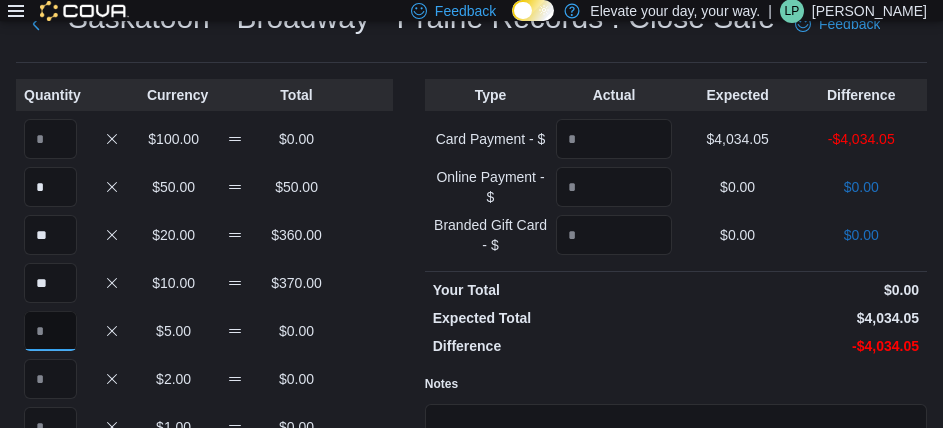 click at bounding box center (50, 331) 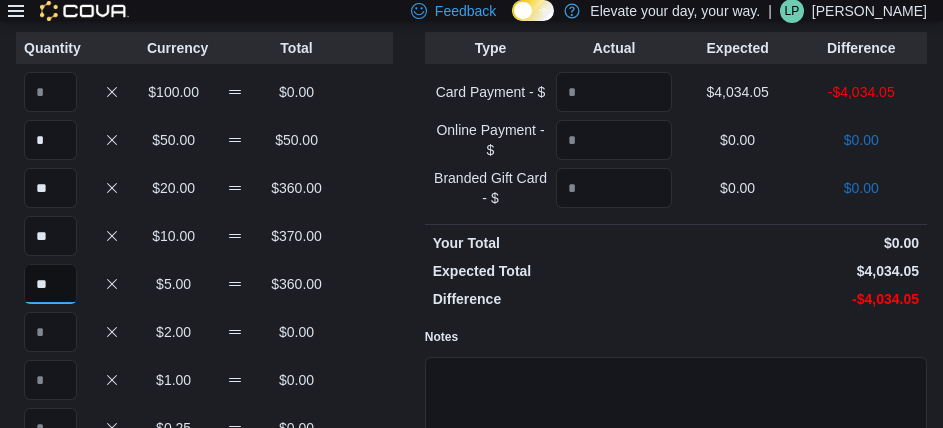 scroll, scrollTop: 225, scrollLeft: 0, axis: vertical 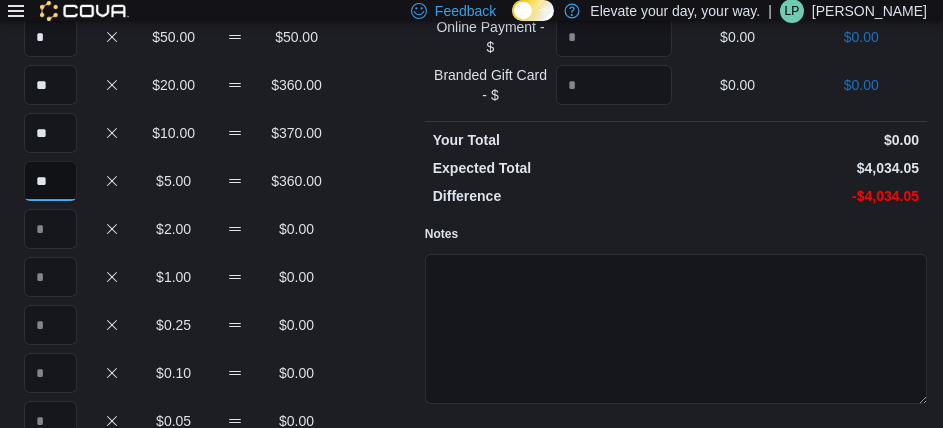 type on "**" 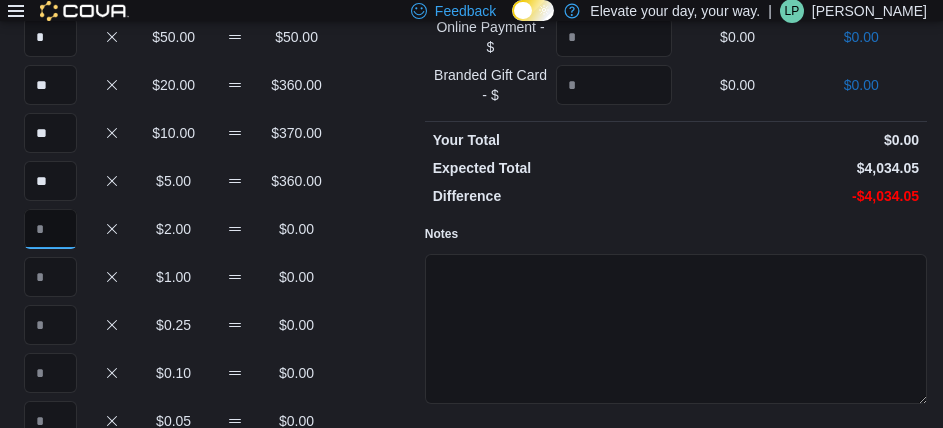 click at bounding box center [50, 229] 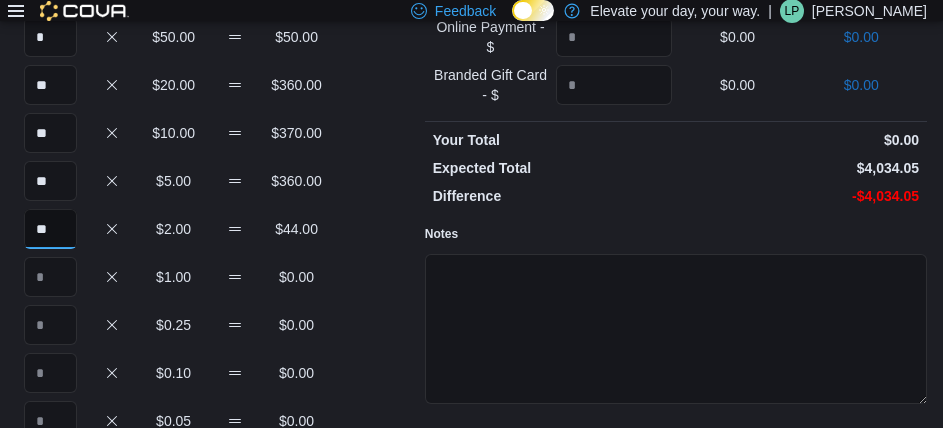 type on "**" 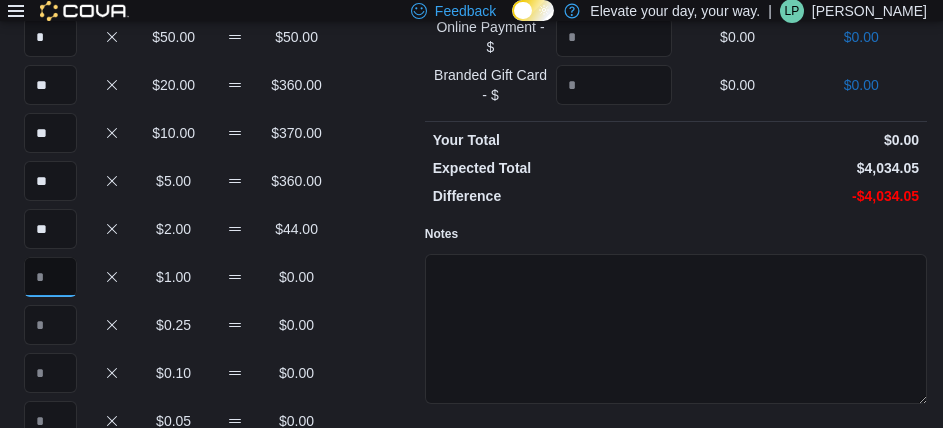 click at bounding box center [50, 277] 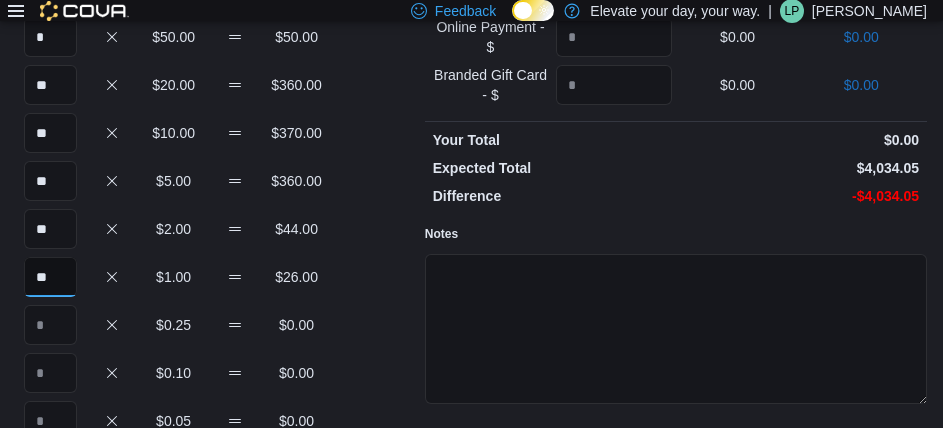 type on "**" 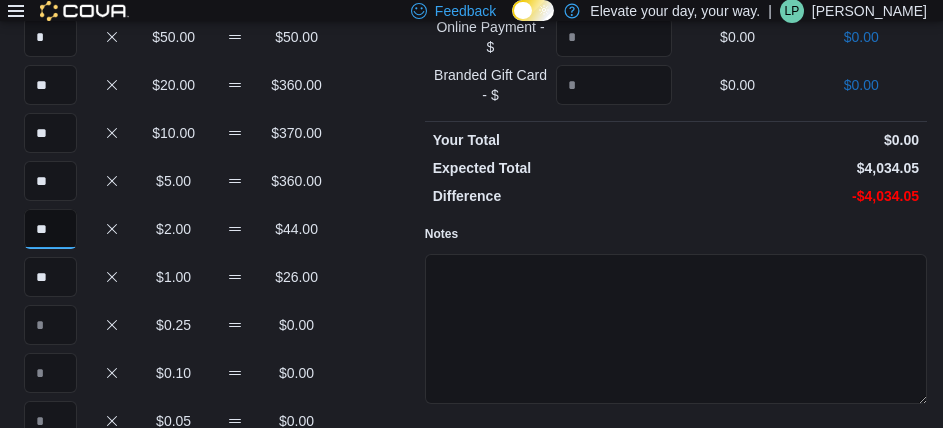 click on "**" at bounding box center (50, 229) 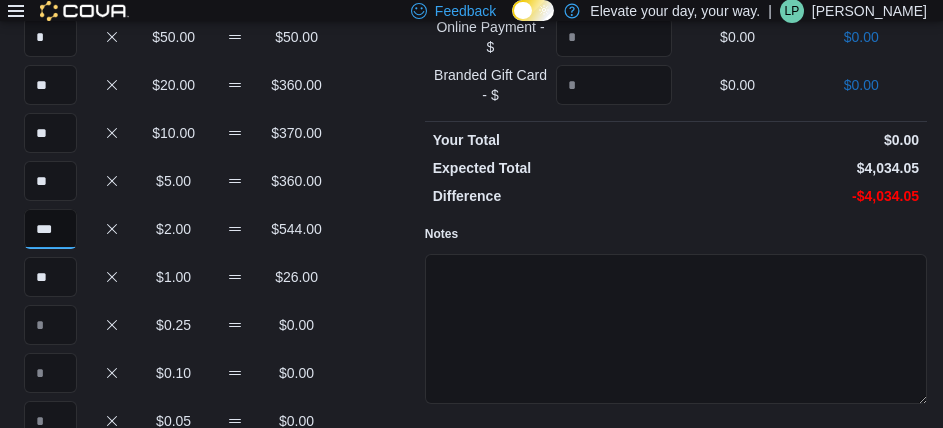 type on "***" 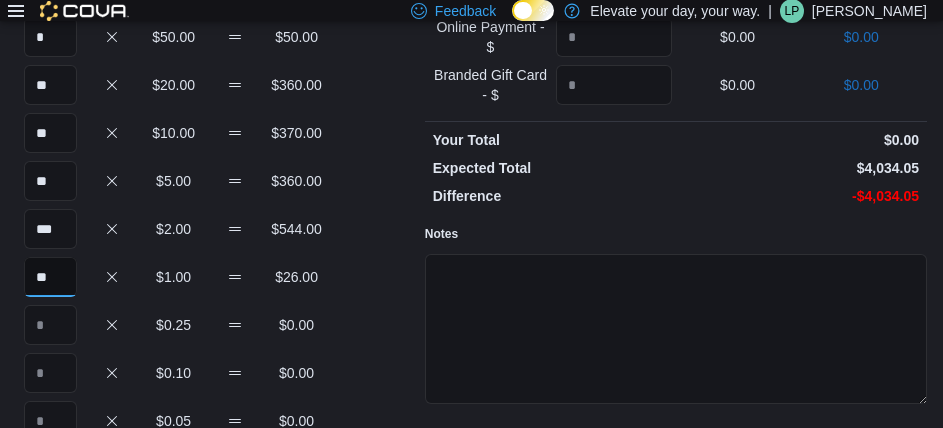 click on "**" at bounding box center [50, 277] 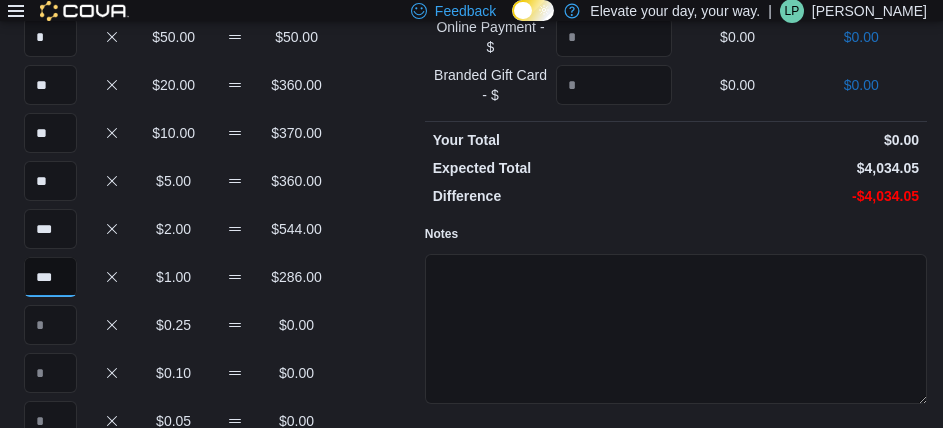 type on "***" 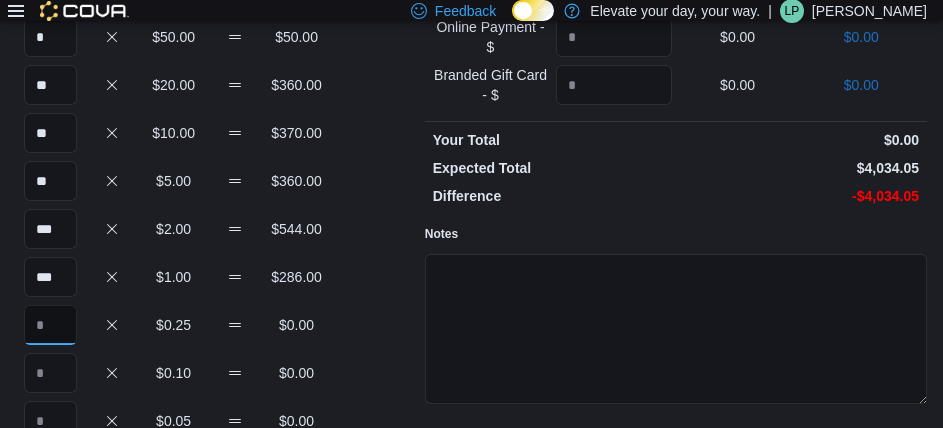 click at bounding box center (50, 325) 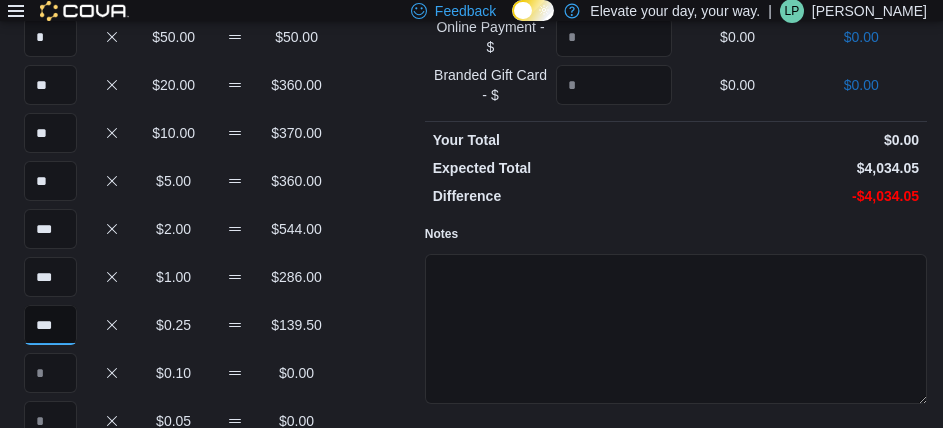 type on "***" 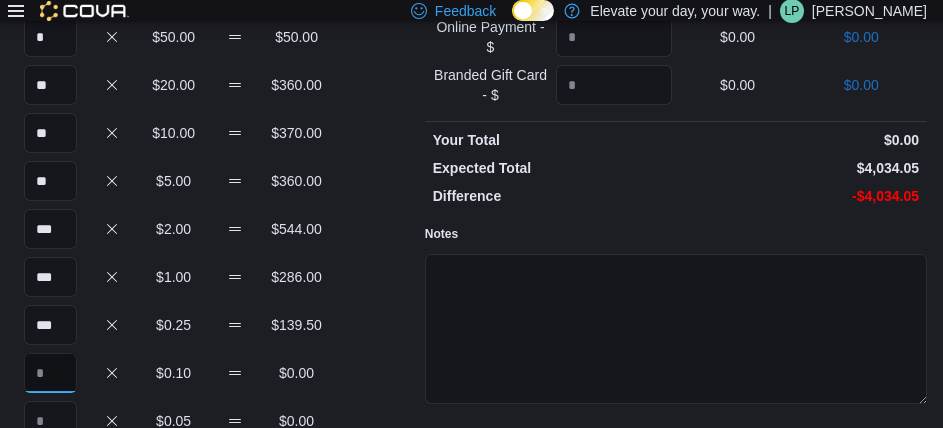 click at bounding box center (50, 373) 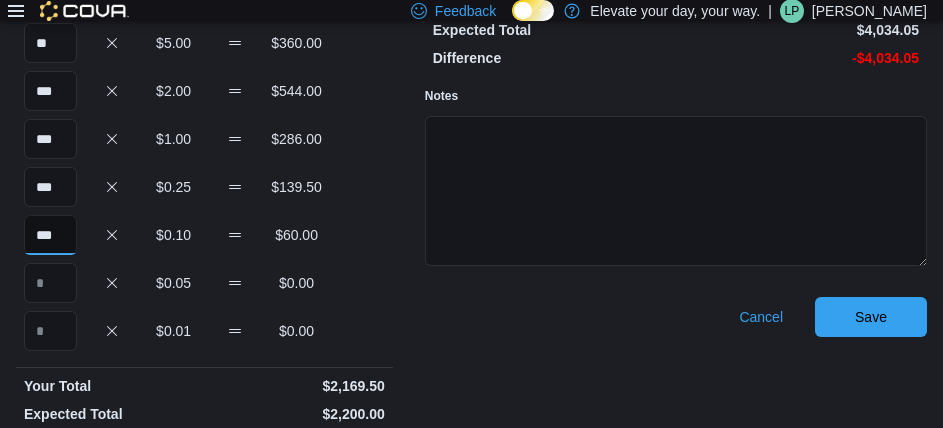 scroll, scrollTop: 400, scrollLeft: 0, axis: vertical 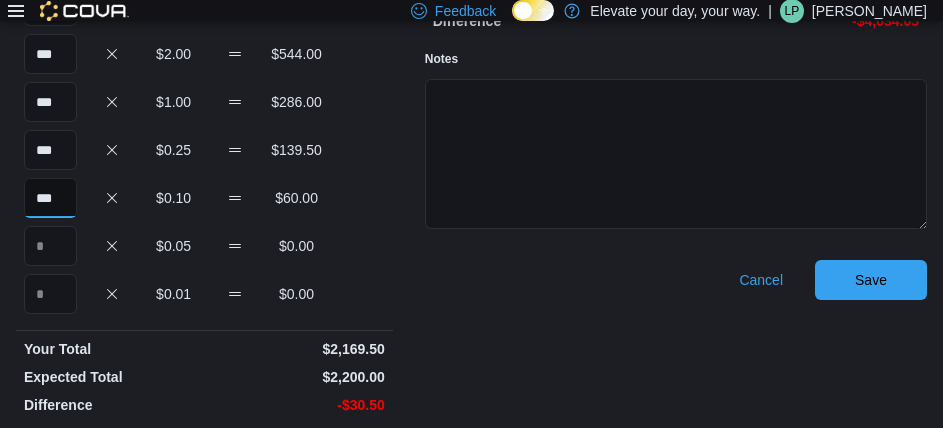 type on "***" 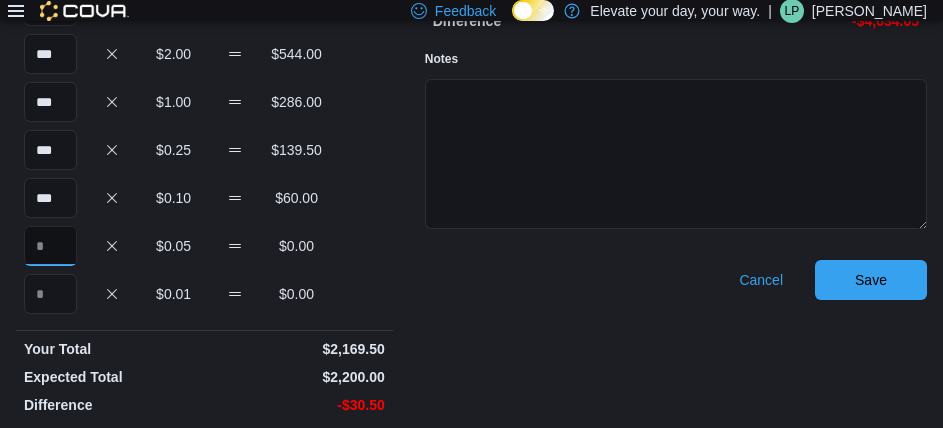 click at bounding box center [50, 246] 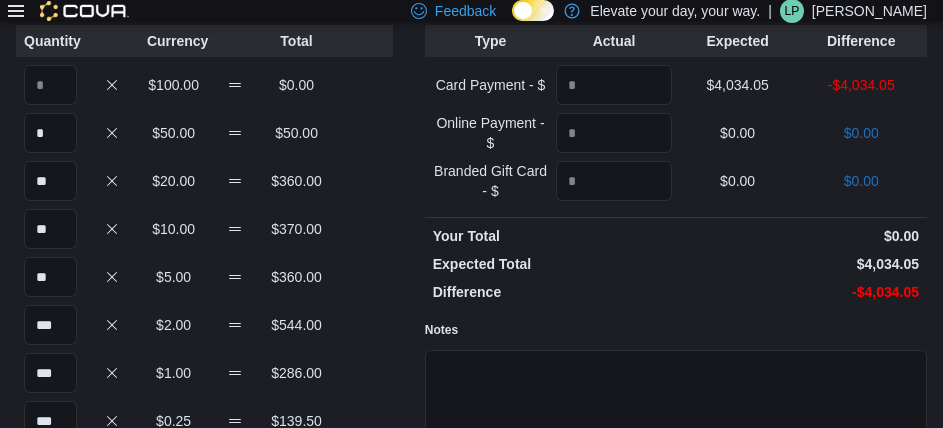 scroll, scrollTop: 25, scrollLeft: 0, axis: vertical 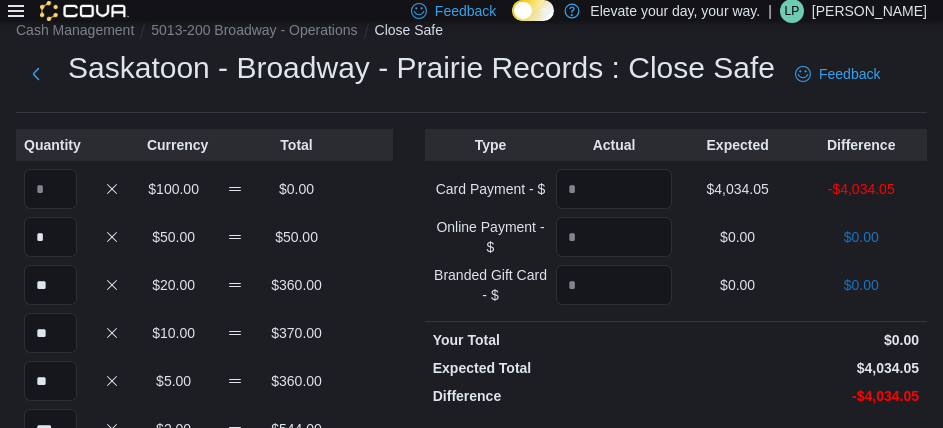 type on "***" 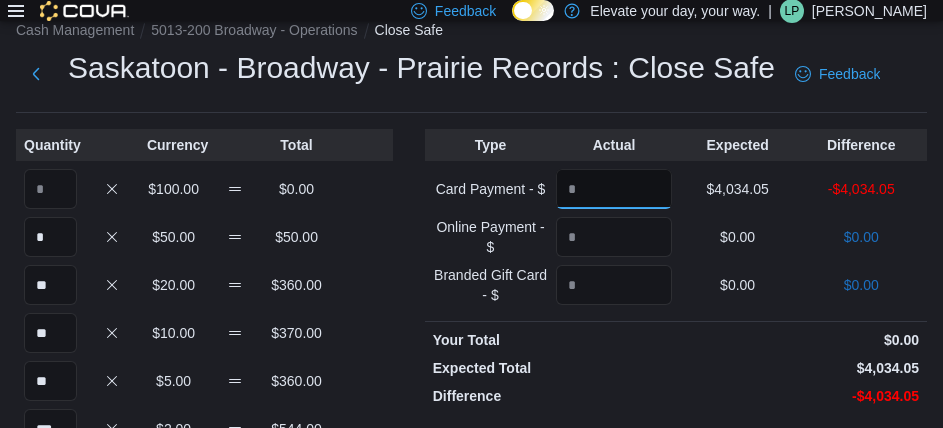 click at bounding box center [614, 189] 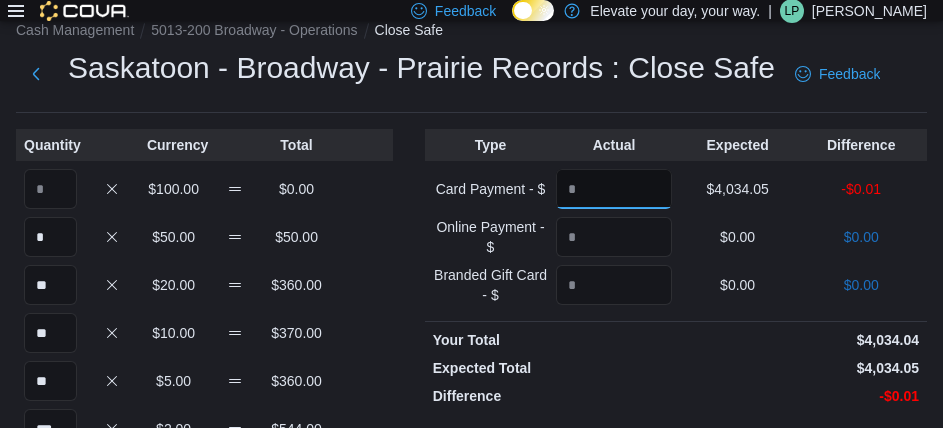 scroll, scrollTop: 411, scrollLeft: 0, axis: vertical 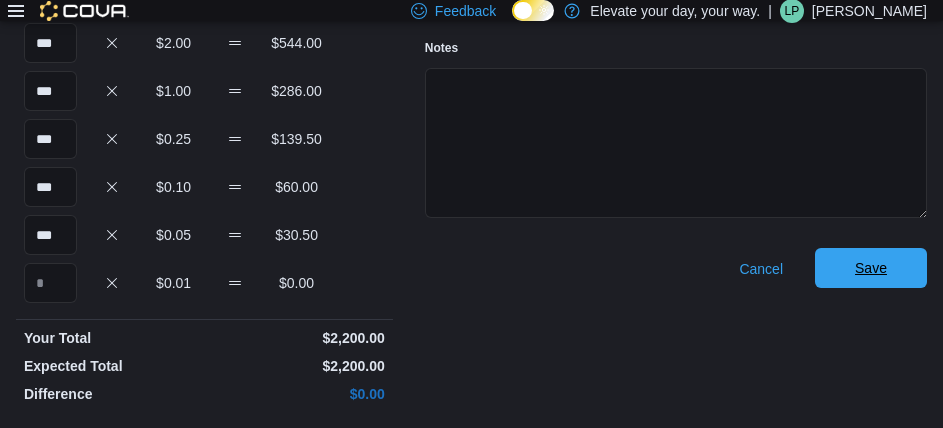 type on "*******" 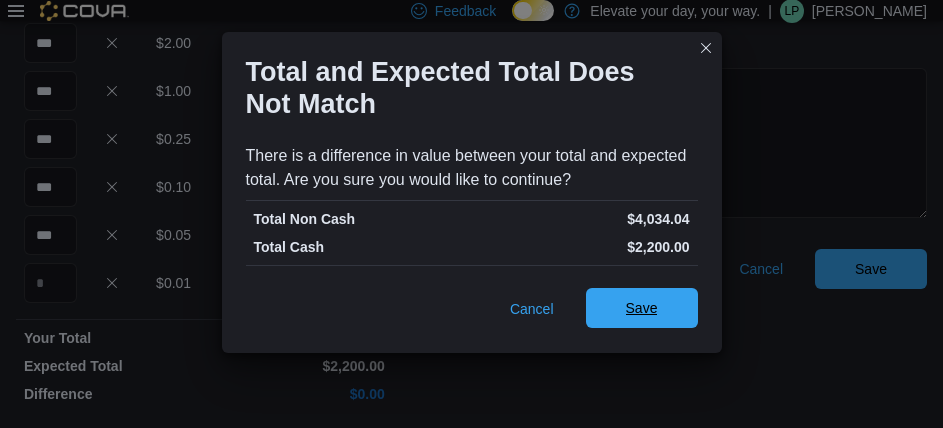 click on "Save" at bounding box center [642, 308] 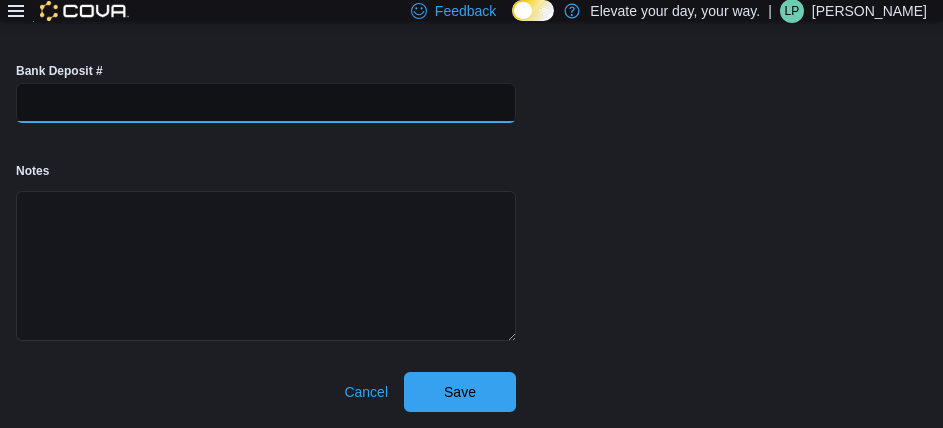 click at bounding box center (266, 103) 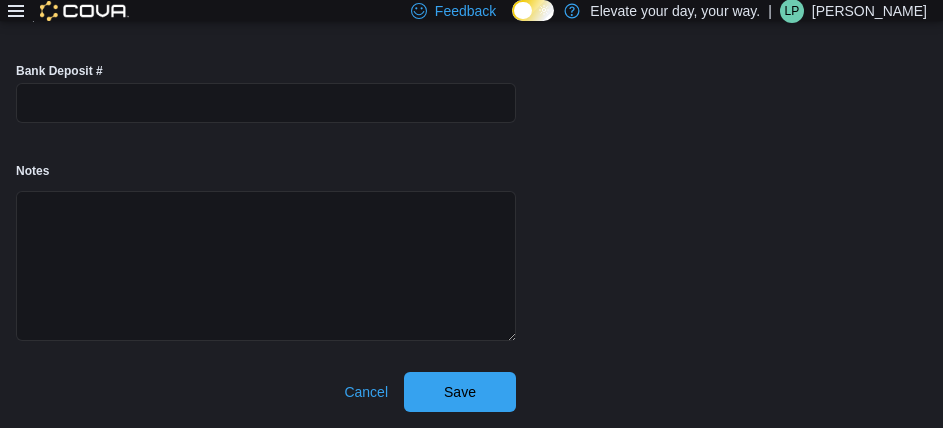 click on "Cash Management 5013-200 Broadway - Operations Close Safe Retain Float Close 5013-200 Broadway - Operations : Retain Float Feedback   Total Cash  $2,200.00 Float Retained * Cash Deposit  $2,200.00 Bank Deposit #  Notes  Cancel Save" at bounding box center (471, 47) 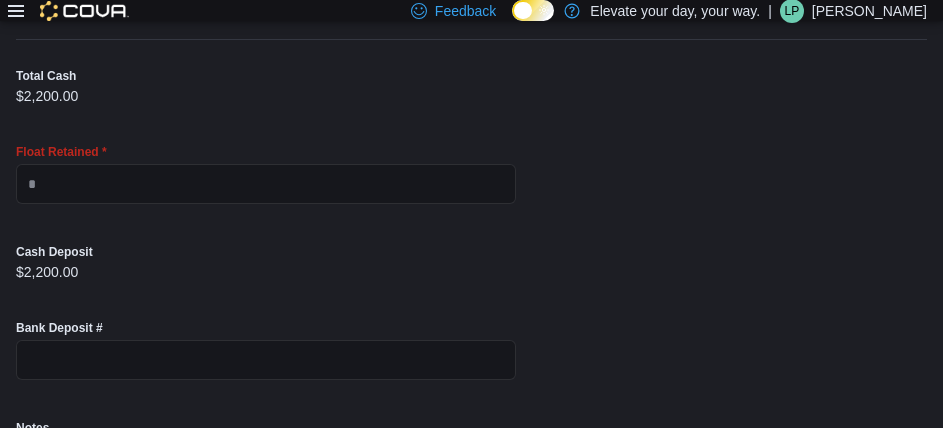 scroll, scrollTop: 100, scrollLeft: 0, axis: vertical 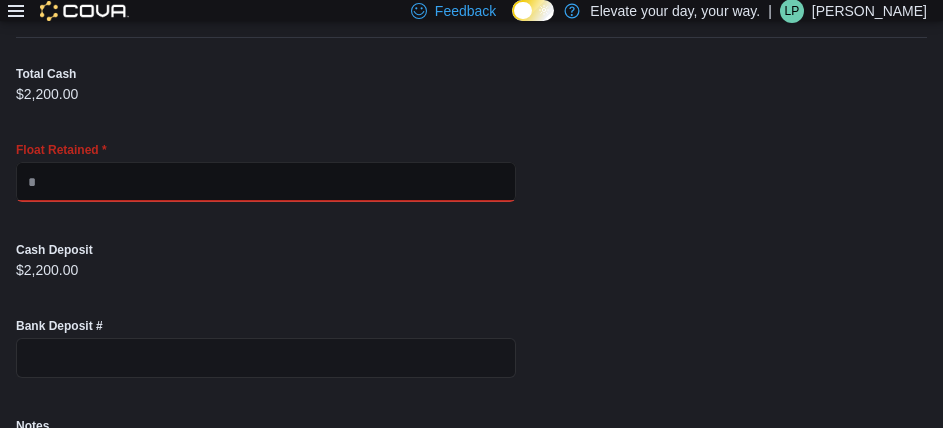 click at bounding box center (266, 182) 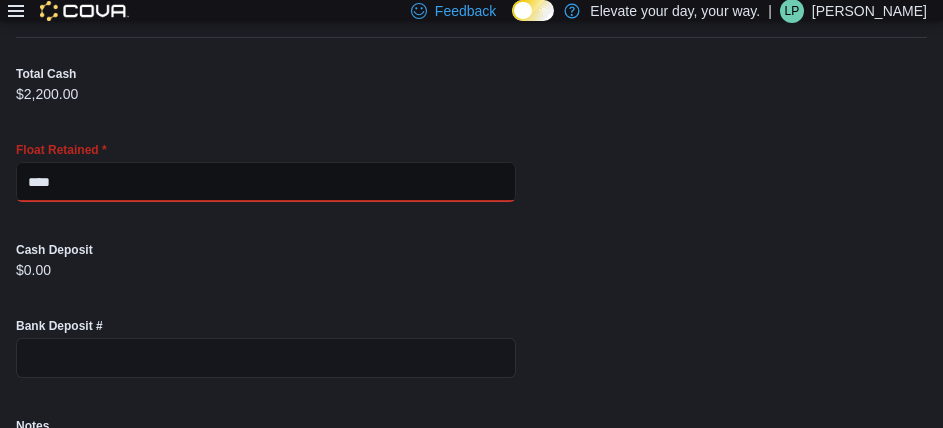 type on "****" 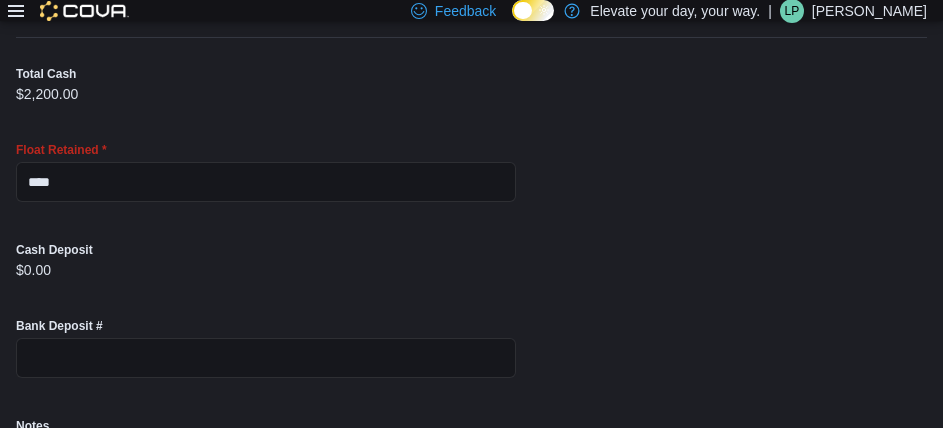 click on "Cash Management 5013-200 Broadway - Operations Close Safe Retain Float Close 5013-200 Broadway - Operations : Retain Float Feedback   Total Cash  $2,200.00 Float Retained * **** Cash Deposit  $0.00 Bank Deposit #  Notes  Cancel Save" at bounding box center (471, 302) 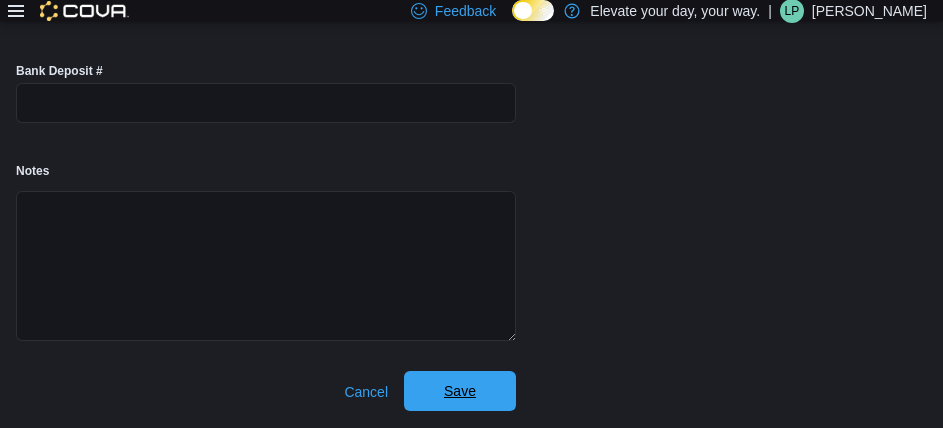 click on "Save" at bounding box center [460, 391] 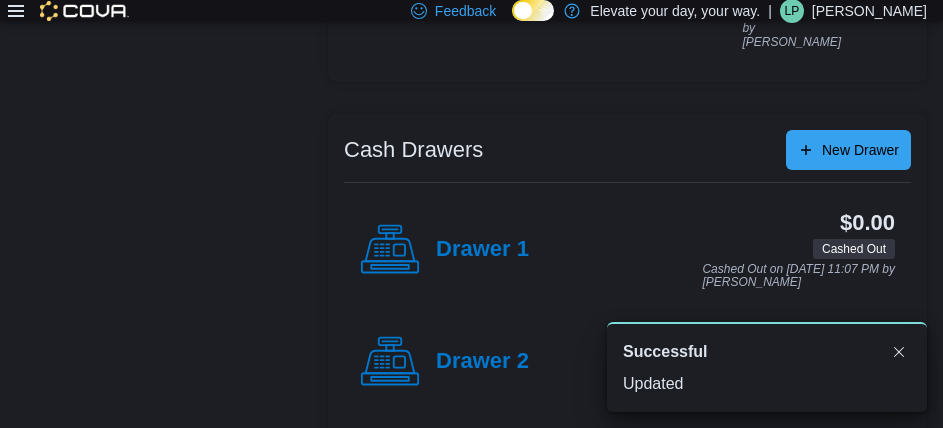 scroll, scrollTop: 0, scrollLeft: 0, axis: both 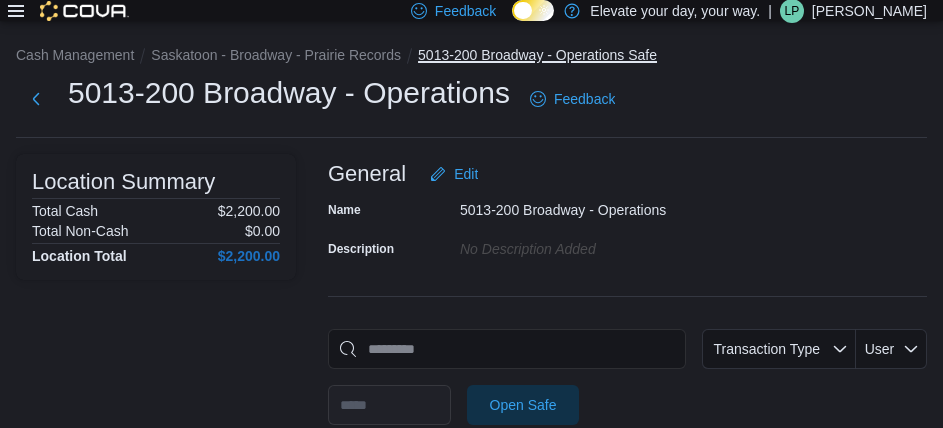 click on "5013-200 Broadway - Operations Safe" at bounding box center (537, 55) 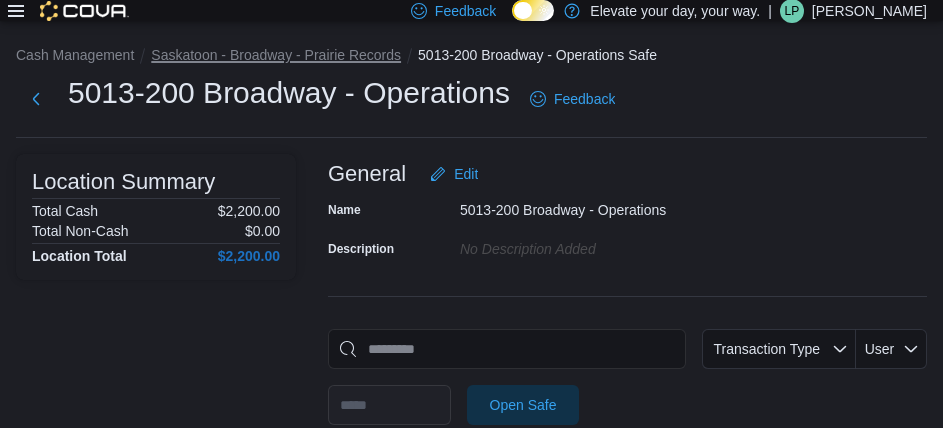 click on "Saskatoon - Broadway - Prairie Records" at bounding box center [276, 55] 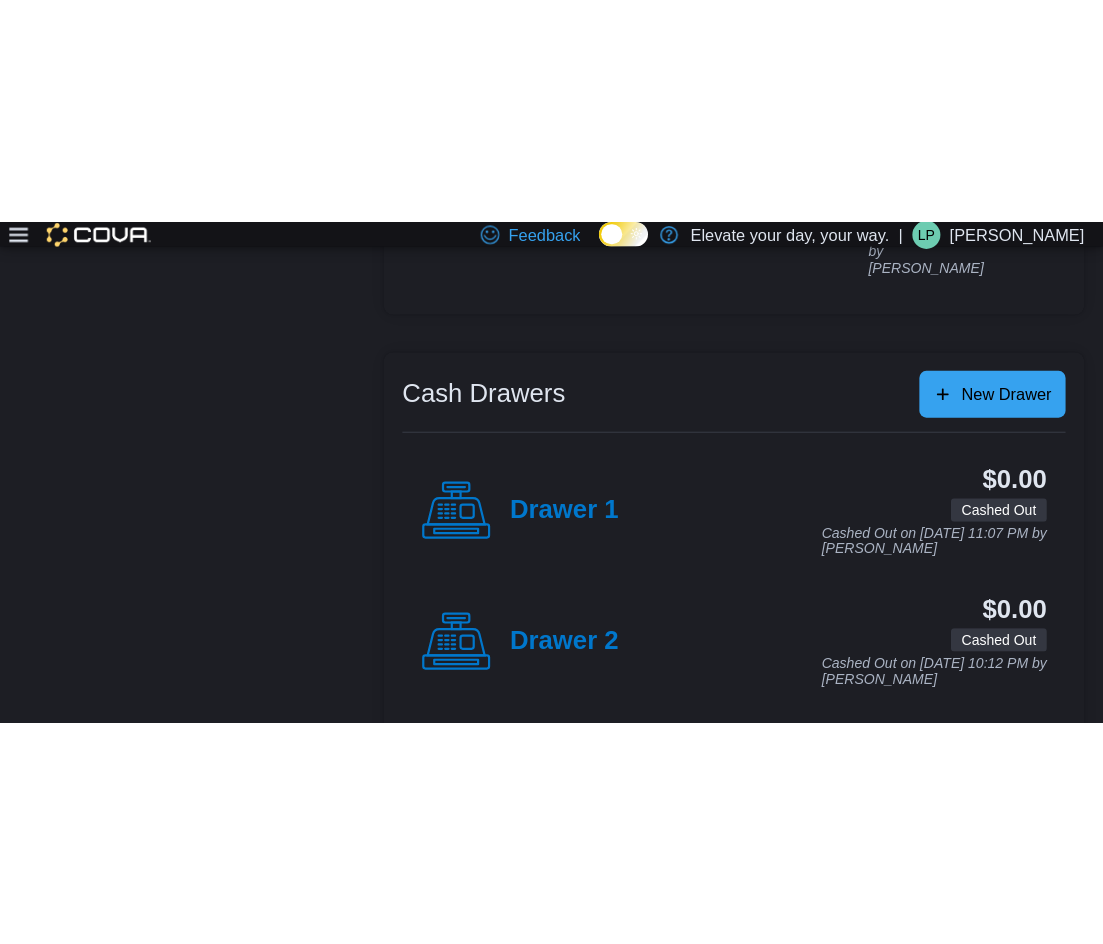 scroll, scrollTop: 0, scrollLeft: 0, axis: both 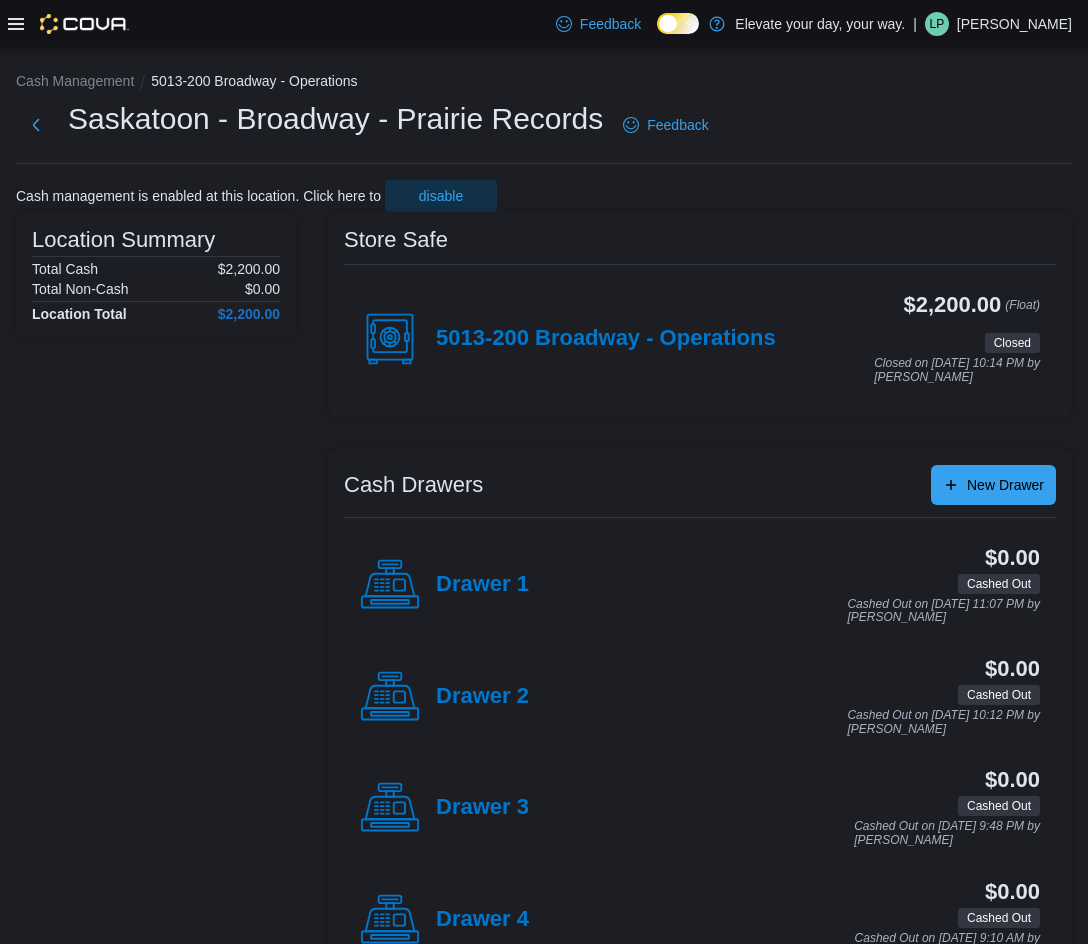 click 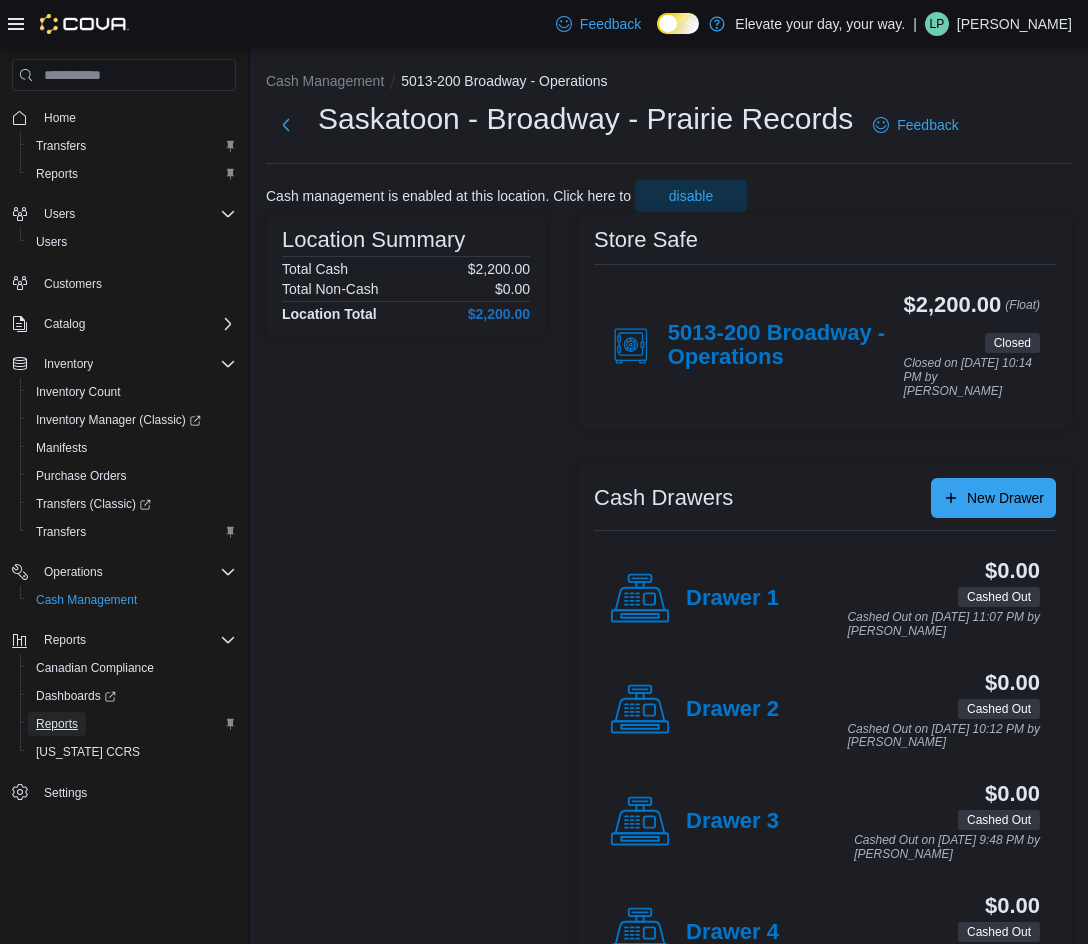 click on "Reports" at bounding box center [57, 724] 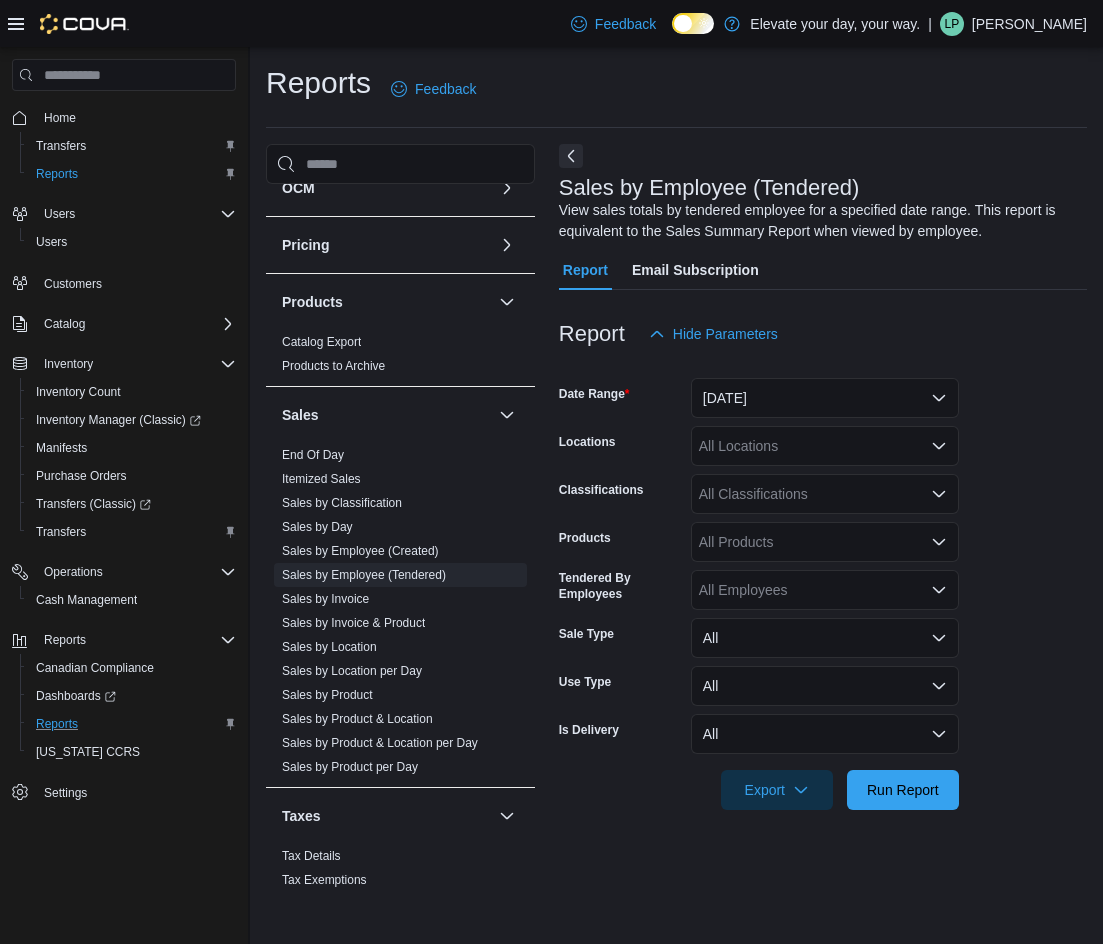scroll, scrollTop: 925, scrollLeft: 0, axis: vertical 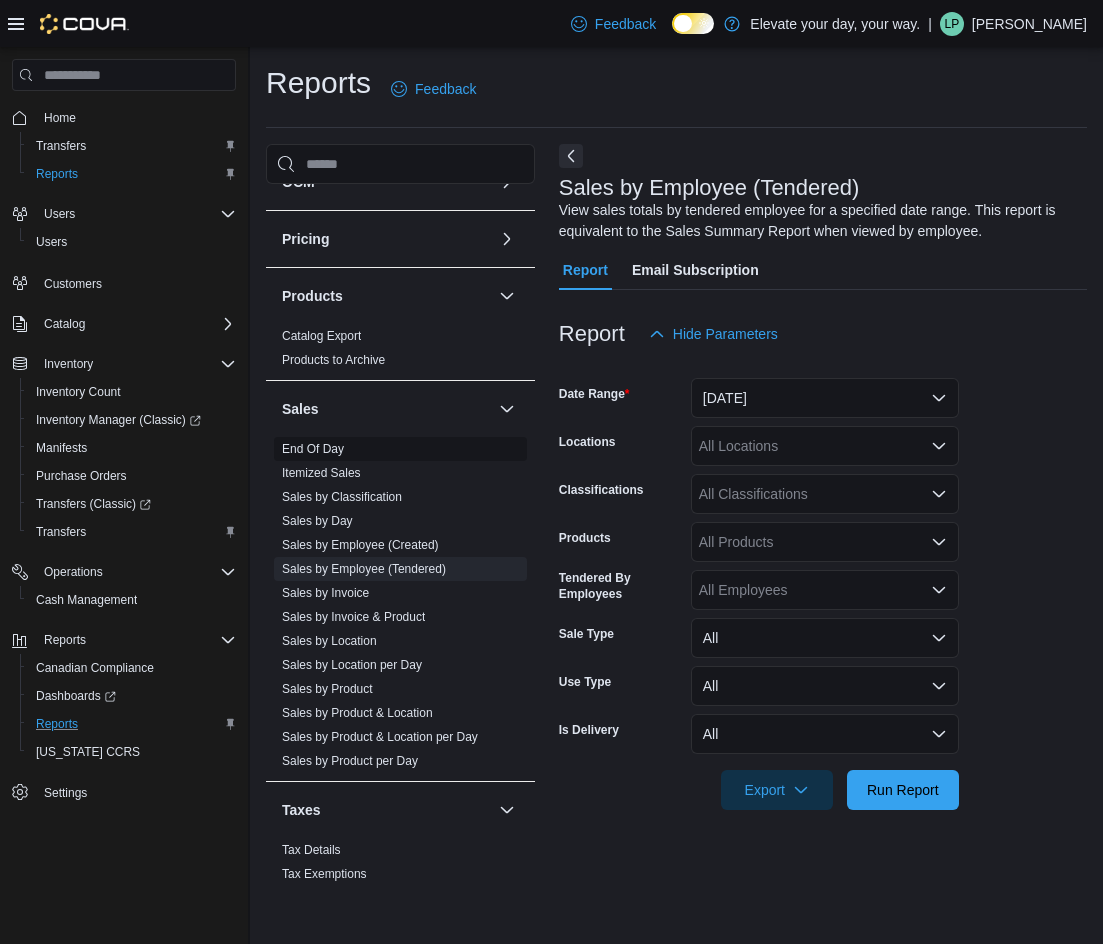 click on "End Of Day" at bounding box center [313, 449] 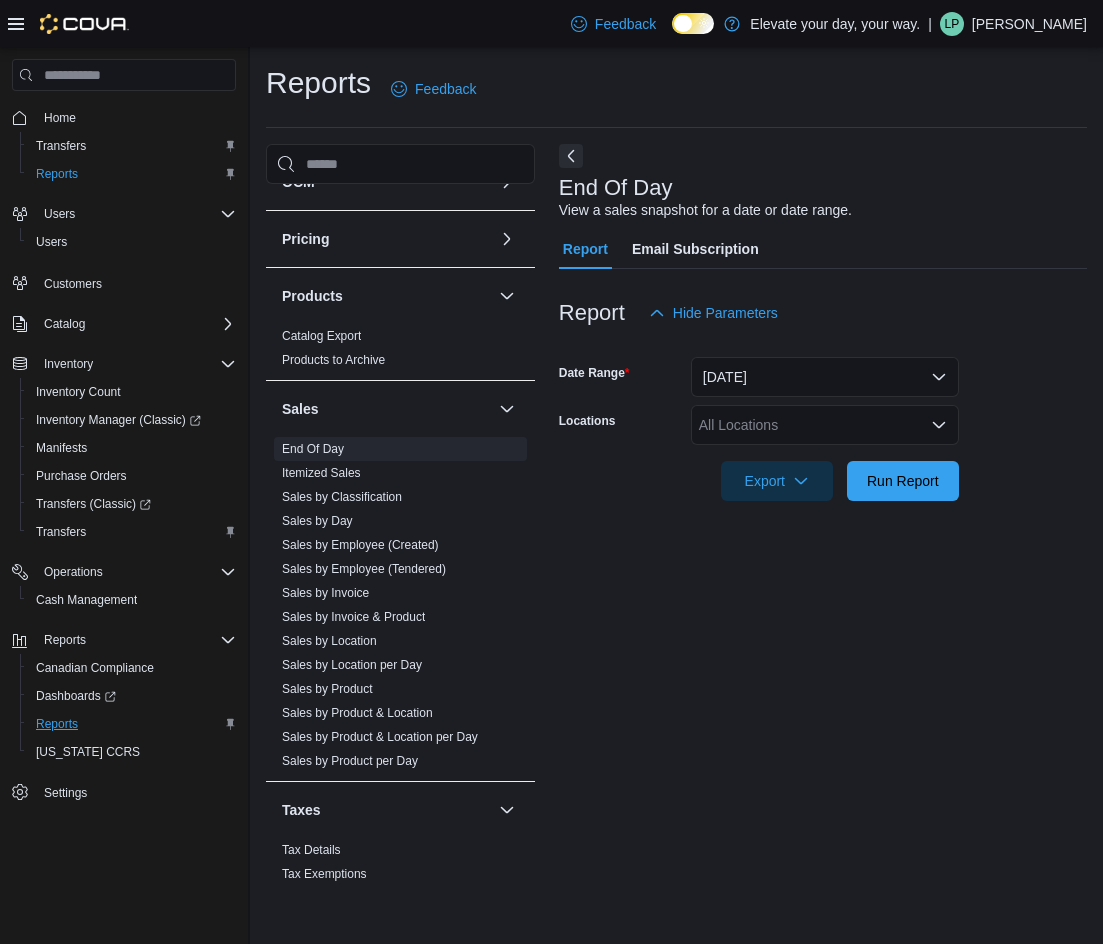 click on "All Locations" at bounding box center (825, 425) 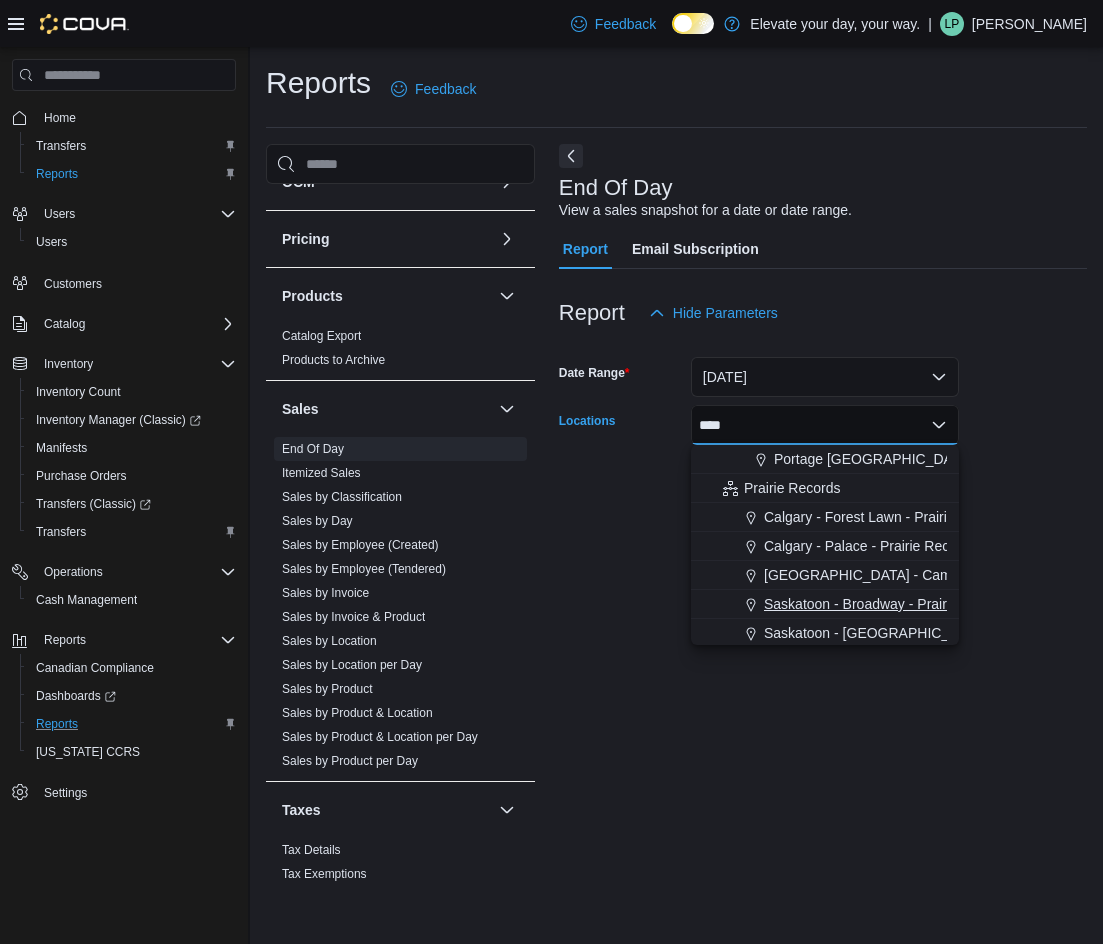 type on "****" 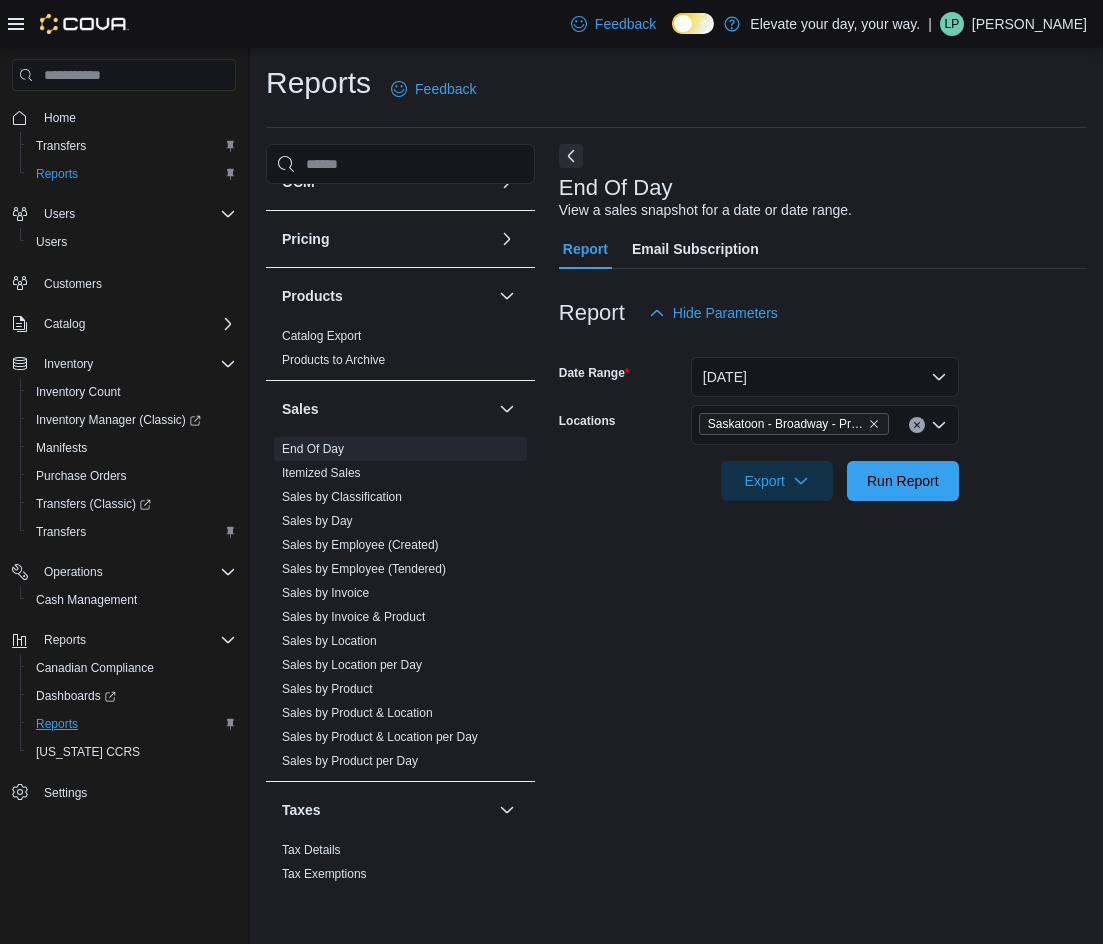 click on "End Of Day    View a sales snapshot for a date or date range. Report Email Subscription Report Hide Parameters   Date Range [DATE] Locations [GEOGRAPHIC_DATA] - [GEOGRAPHIC_DATA] - Prairie Records Export  Run Report" at bounding box center [823, 518] 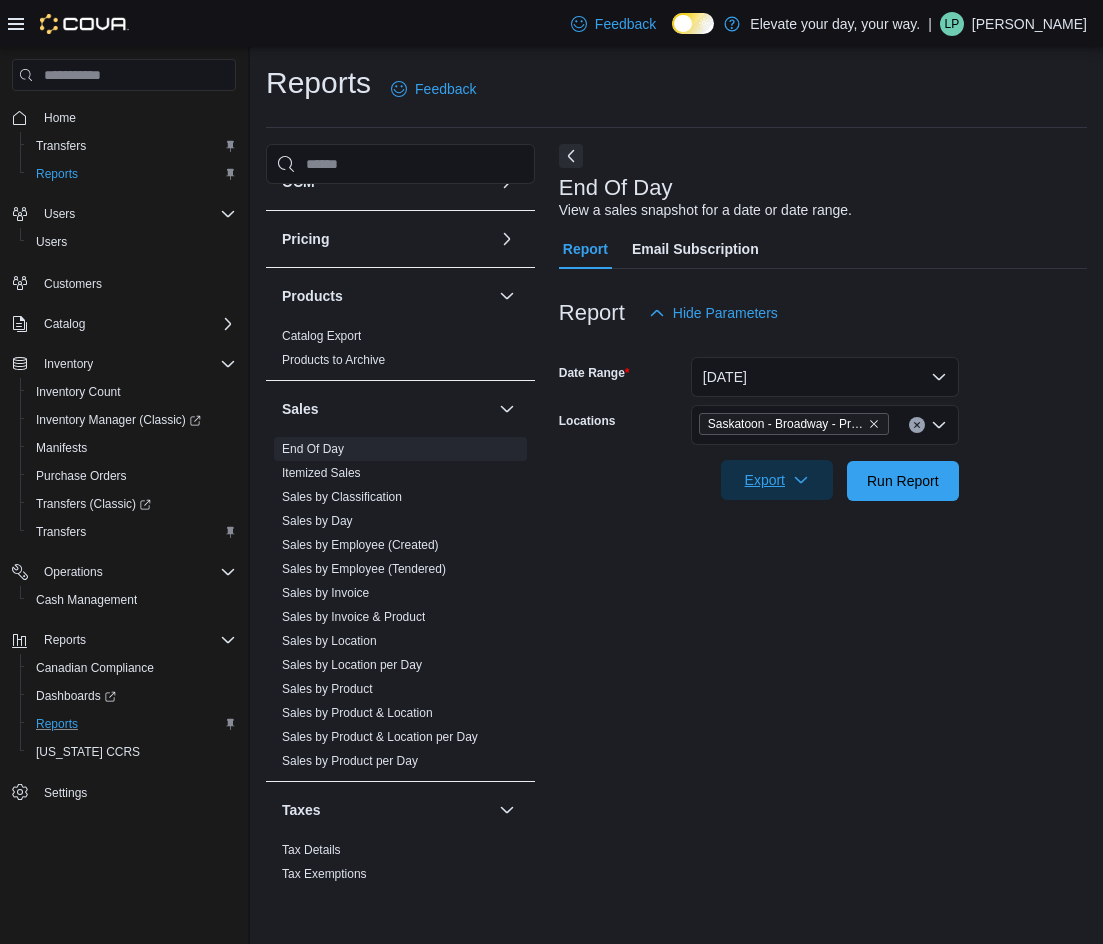 click on "Export" at bounding box center (777, 480) 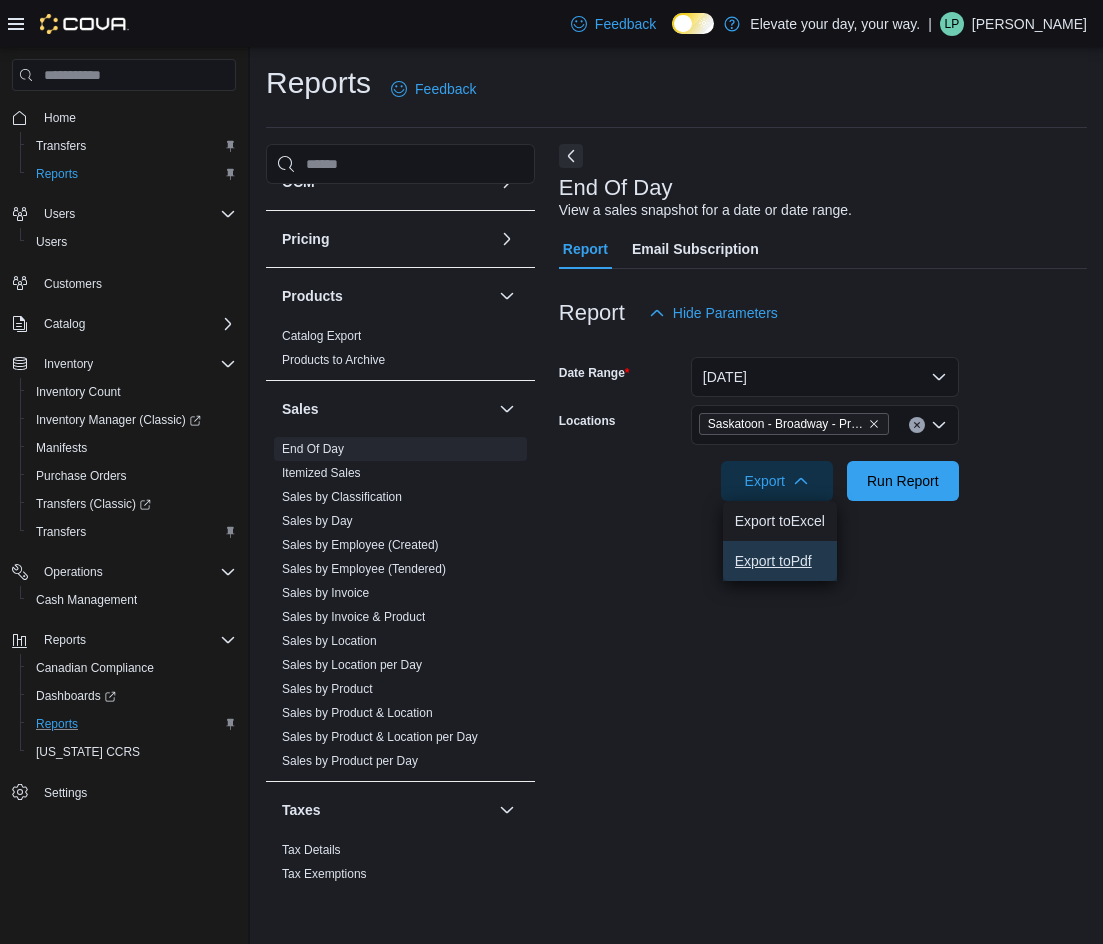click on "Export to  Pdf" at bounding box center [780, 561] 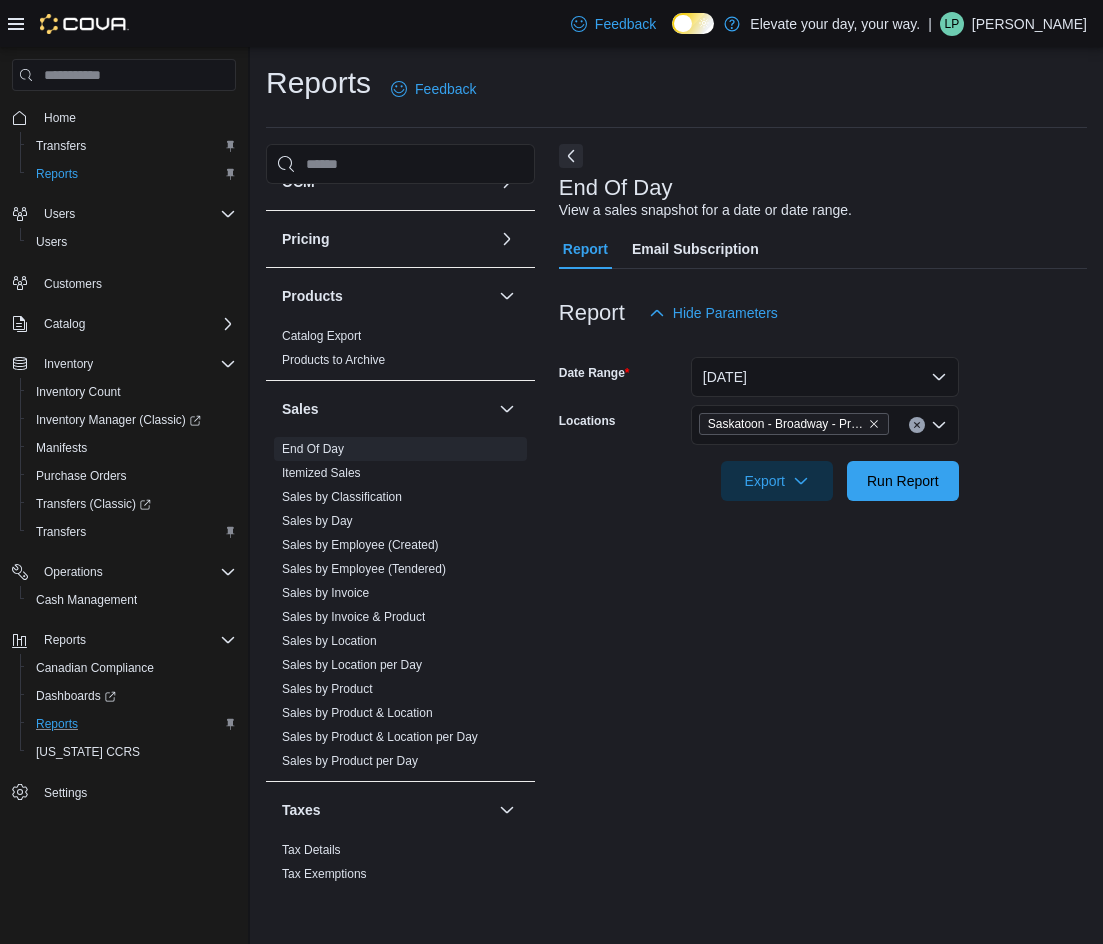 click on "| LP [PERSON_NAME]" at bounding box center (1007, 24) 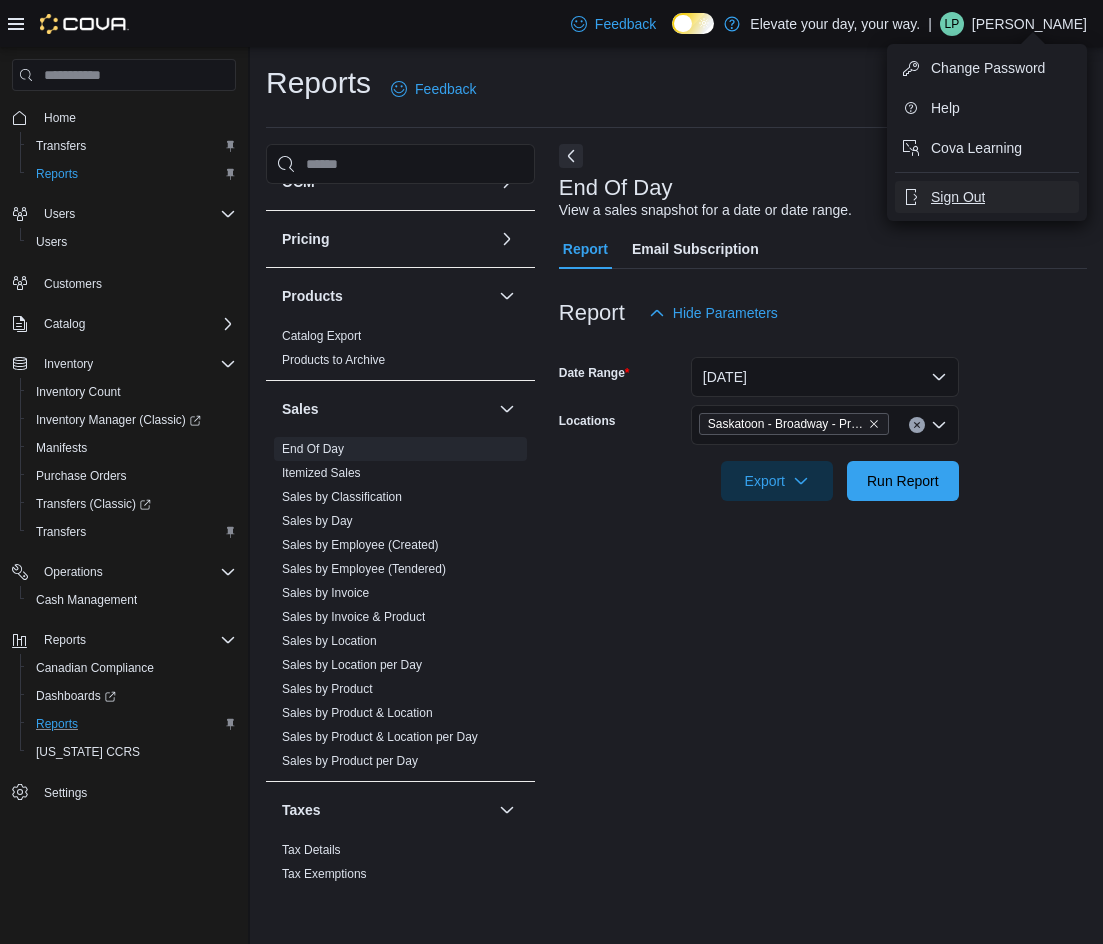 click on "Sign Out" at bounding box center (958, 197) 